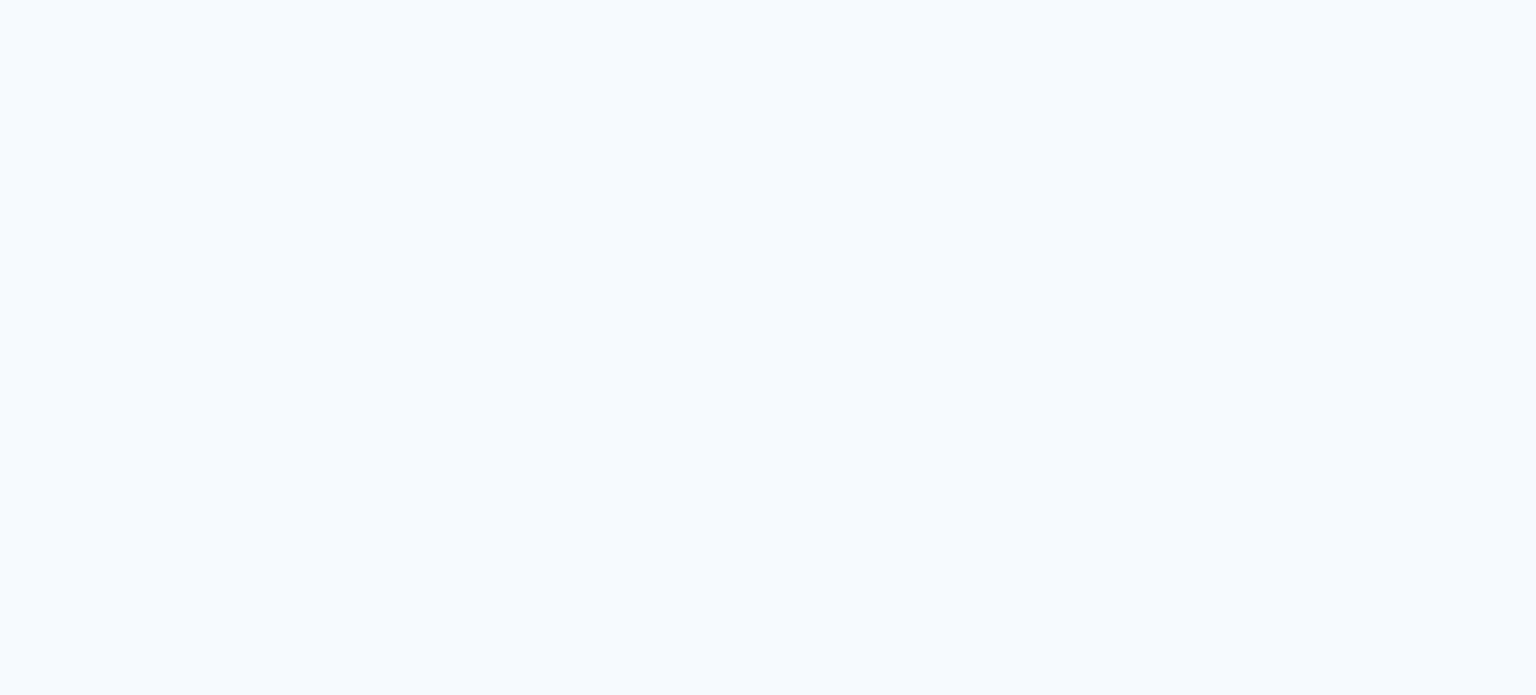 scroll, scrollTop: 0, scrollLeft: 0, axis: both 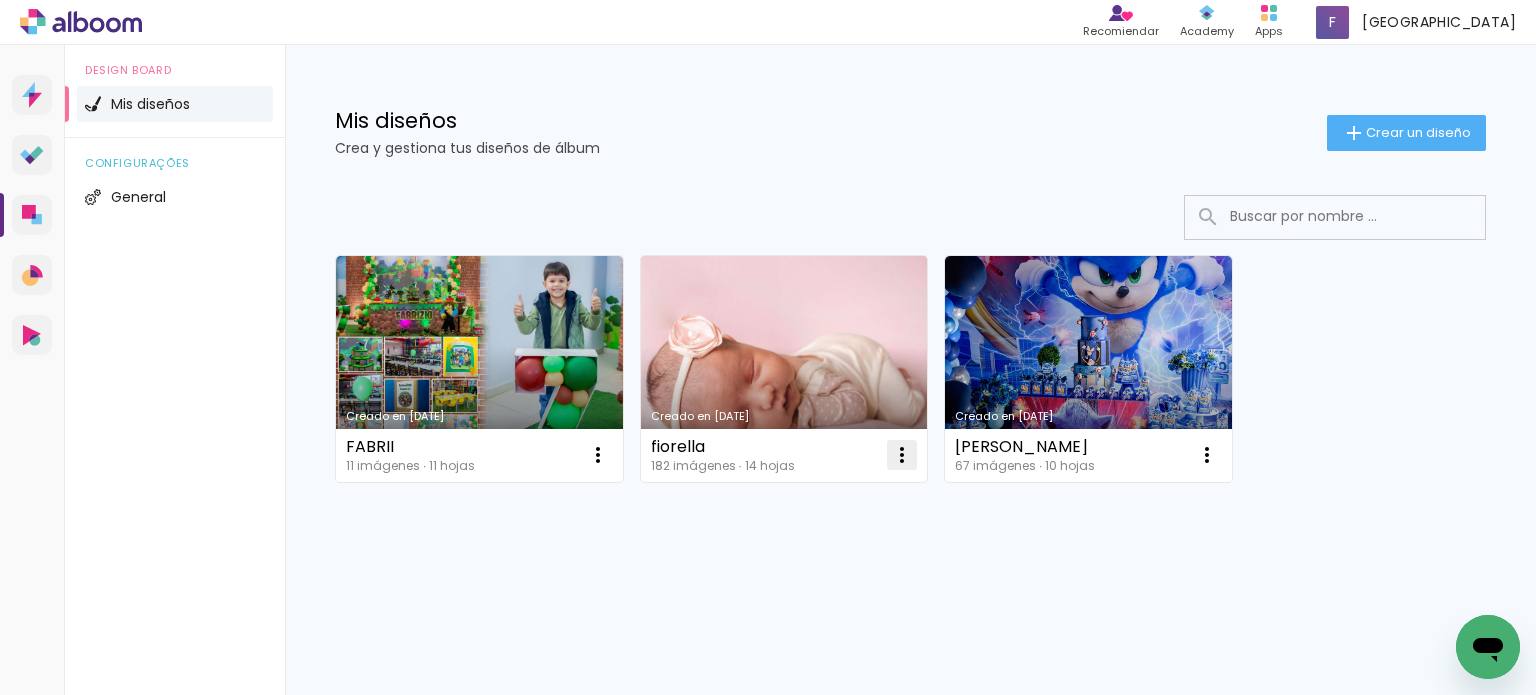 click at bounding box center (598, 455) 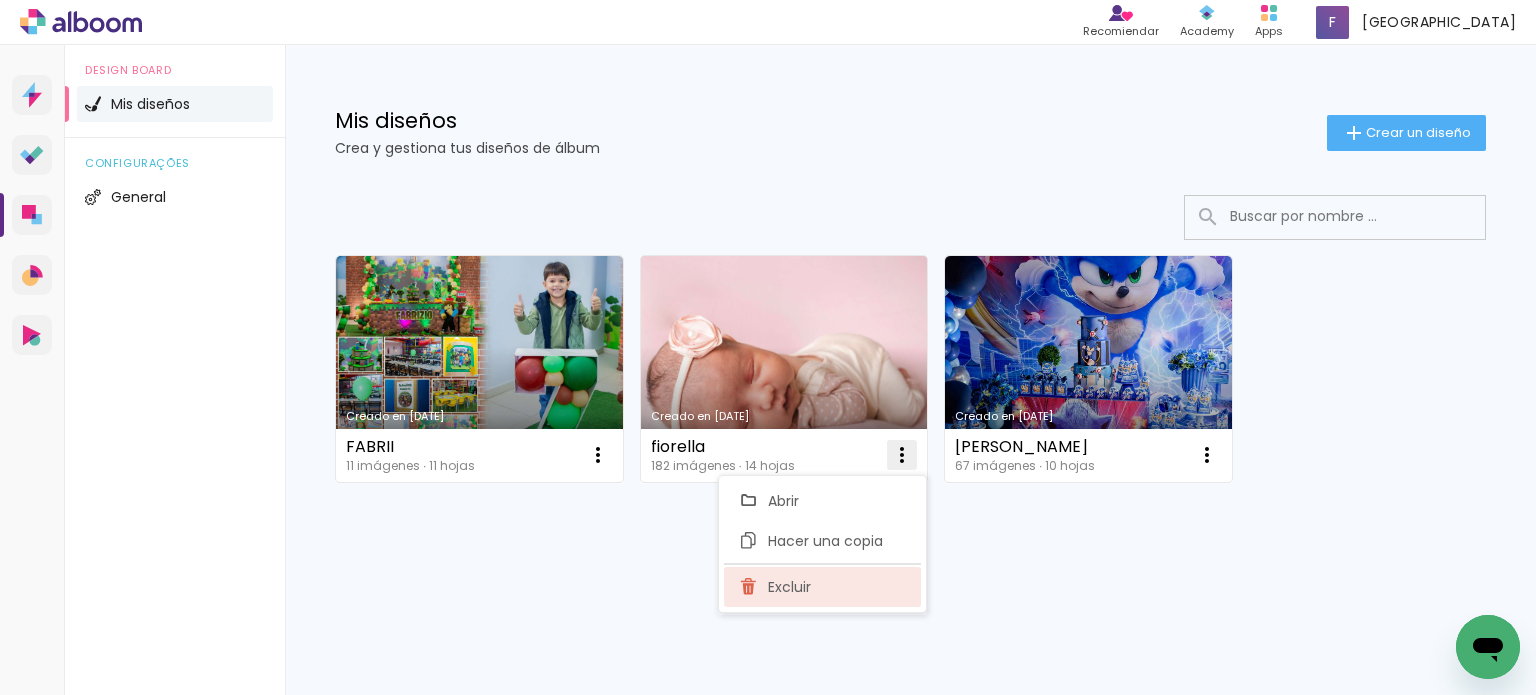 click on "Excluir" 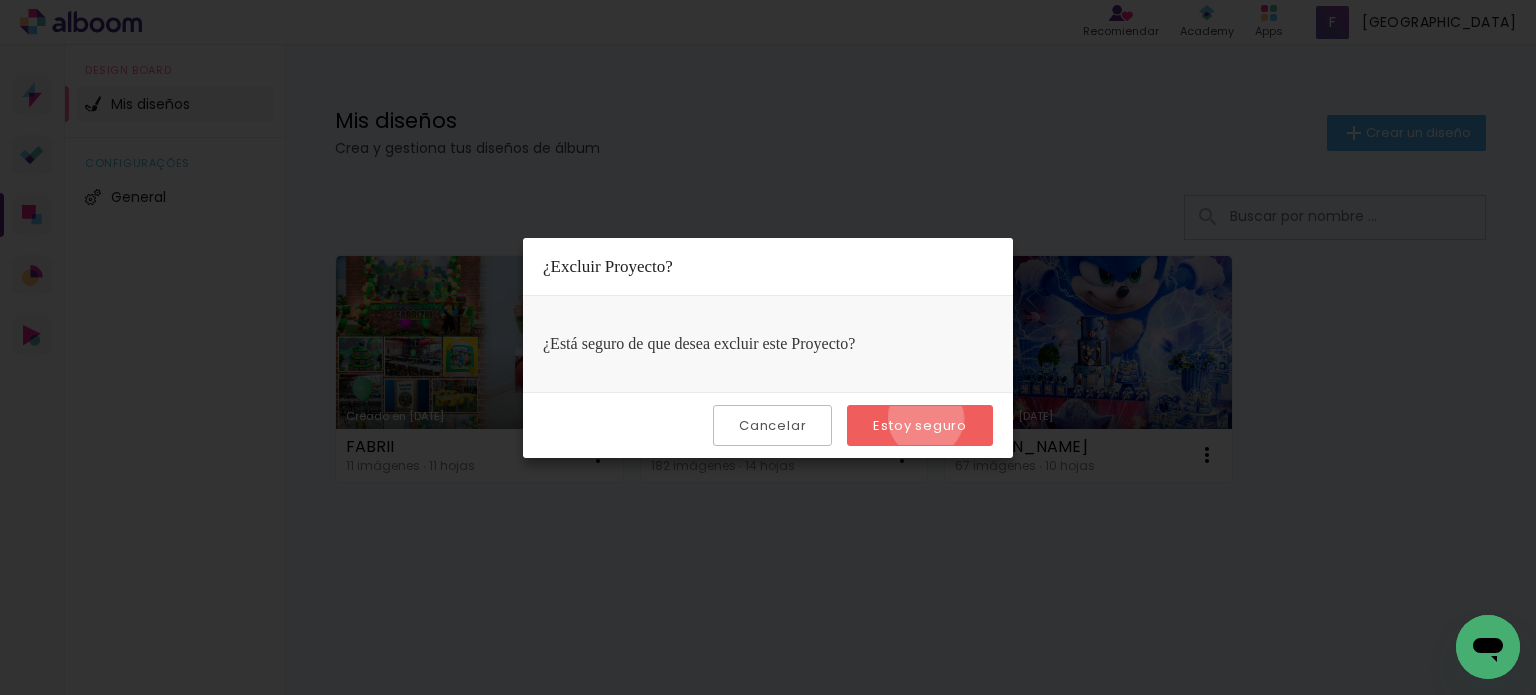click on "Estoy seguro" at bounding box center [0, 0] 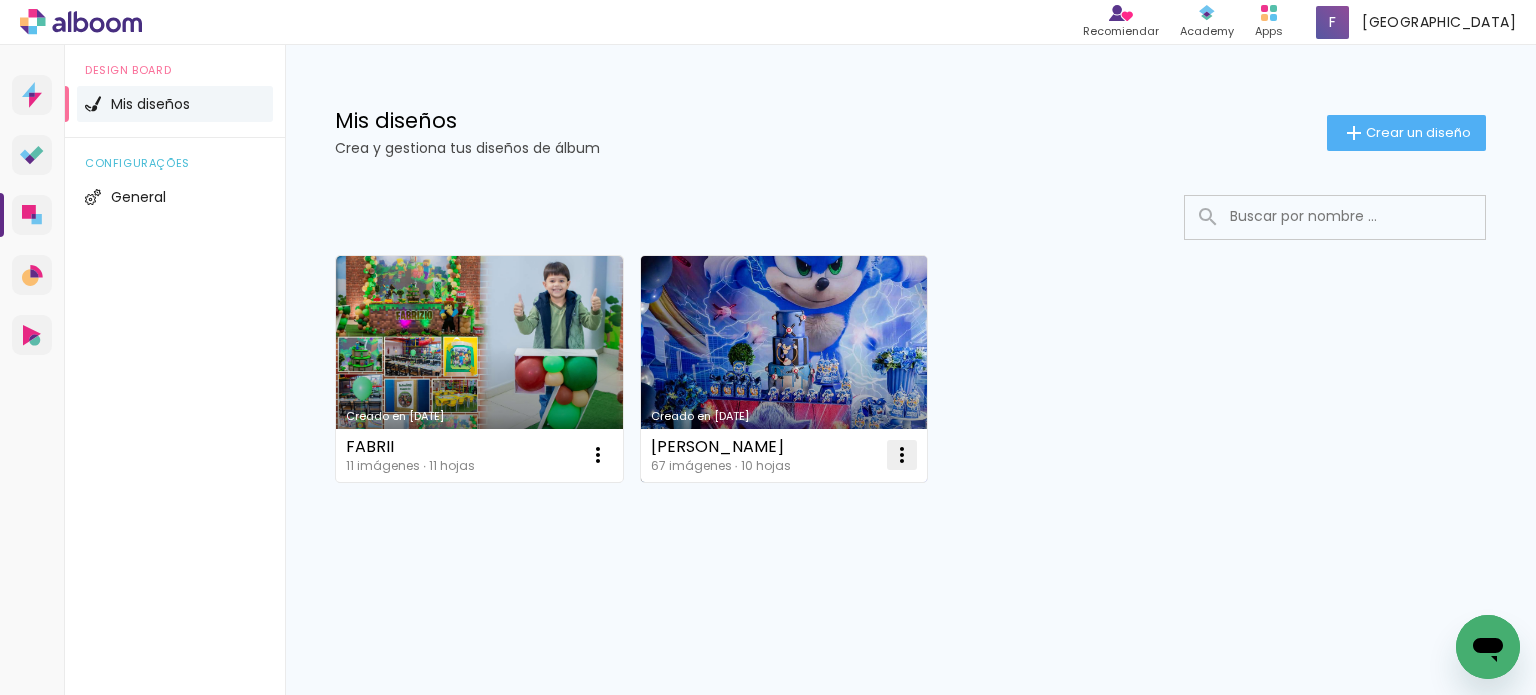 click at bounding box center (598, 455) 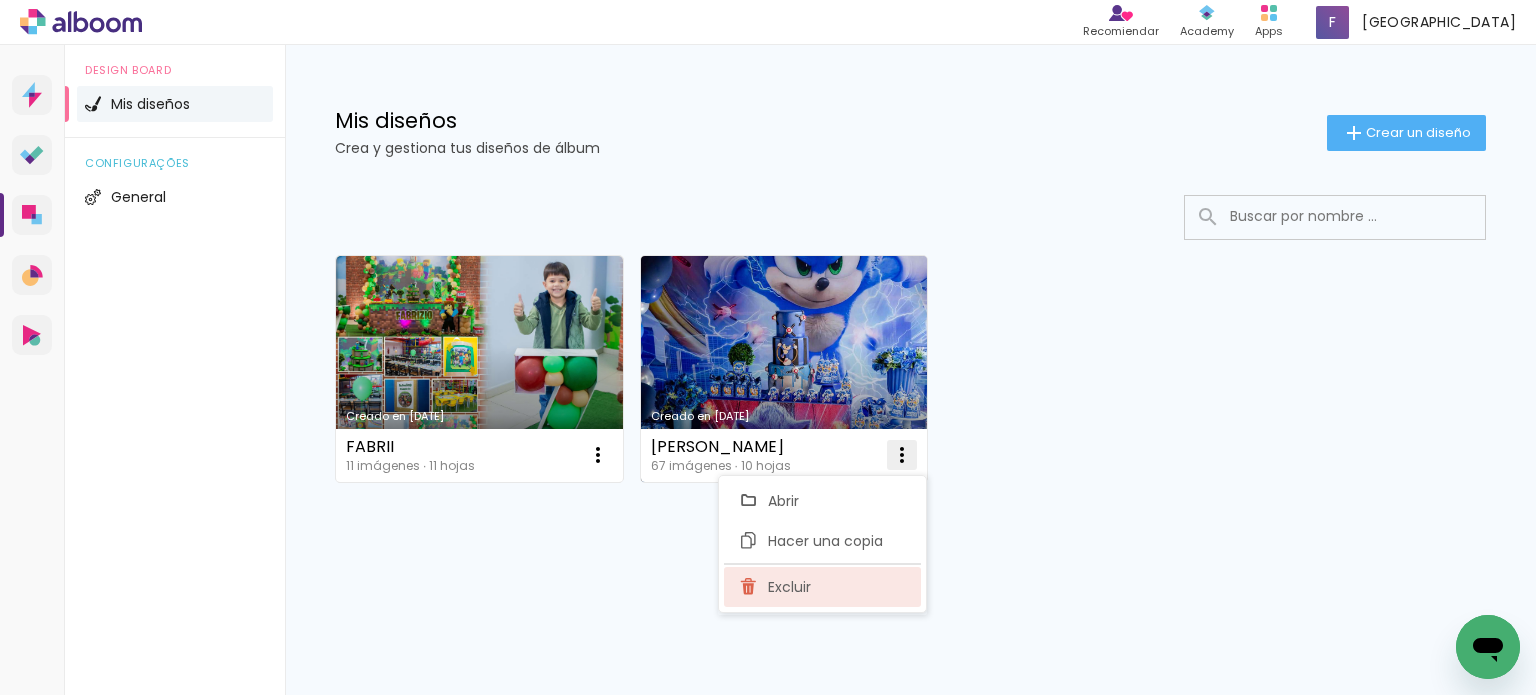 click on "Excluir" 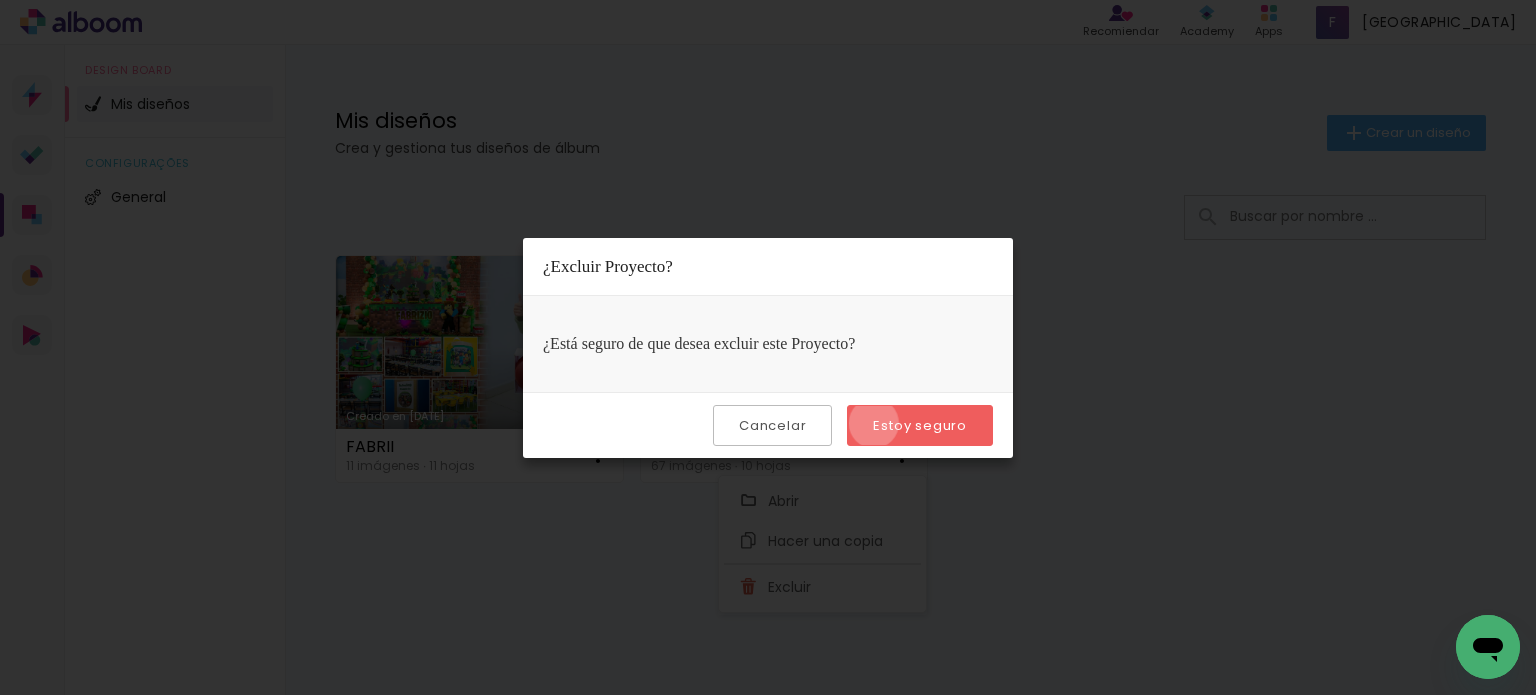 click on "Estoy seguro" at bounding box center (0, 0) 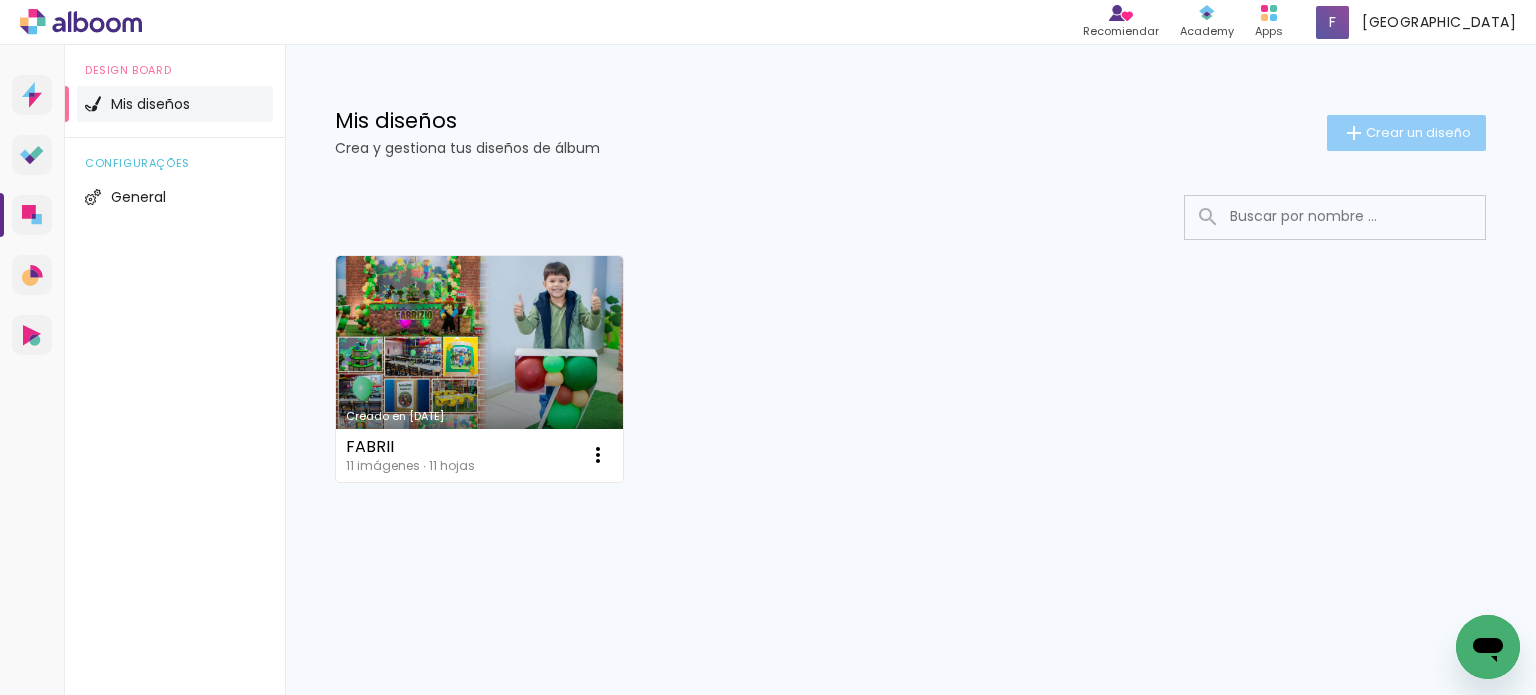 click on "Crear un diseño" 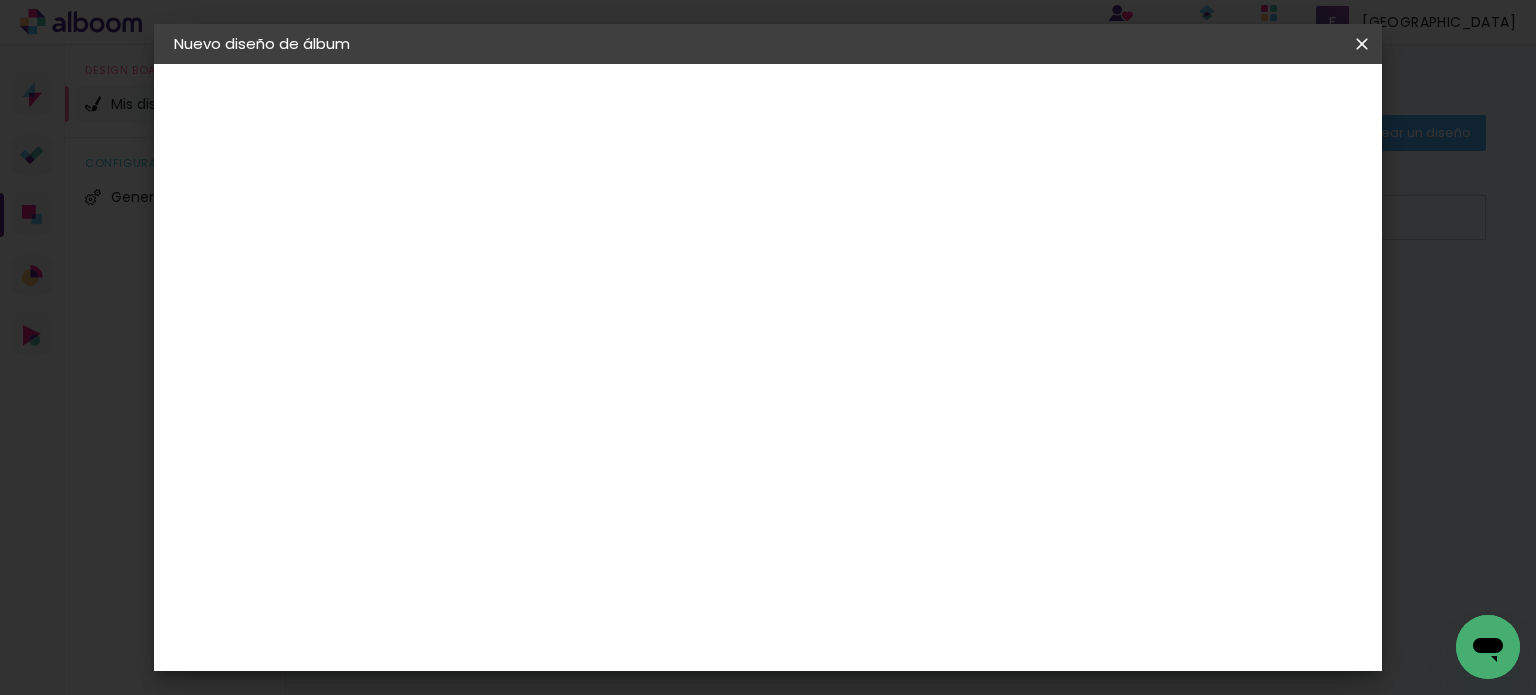 click at bounding box center [501, 268] 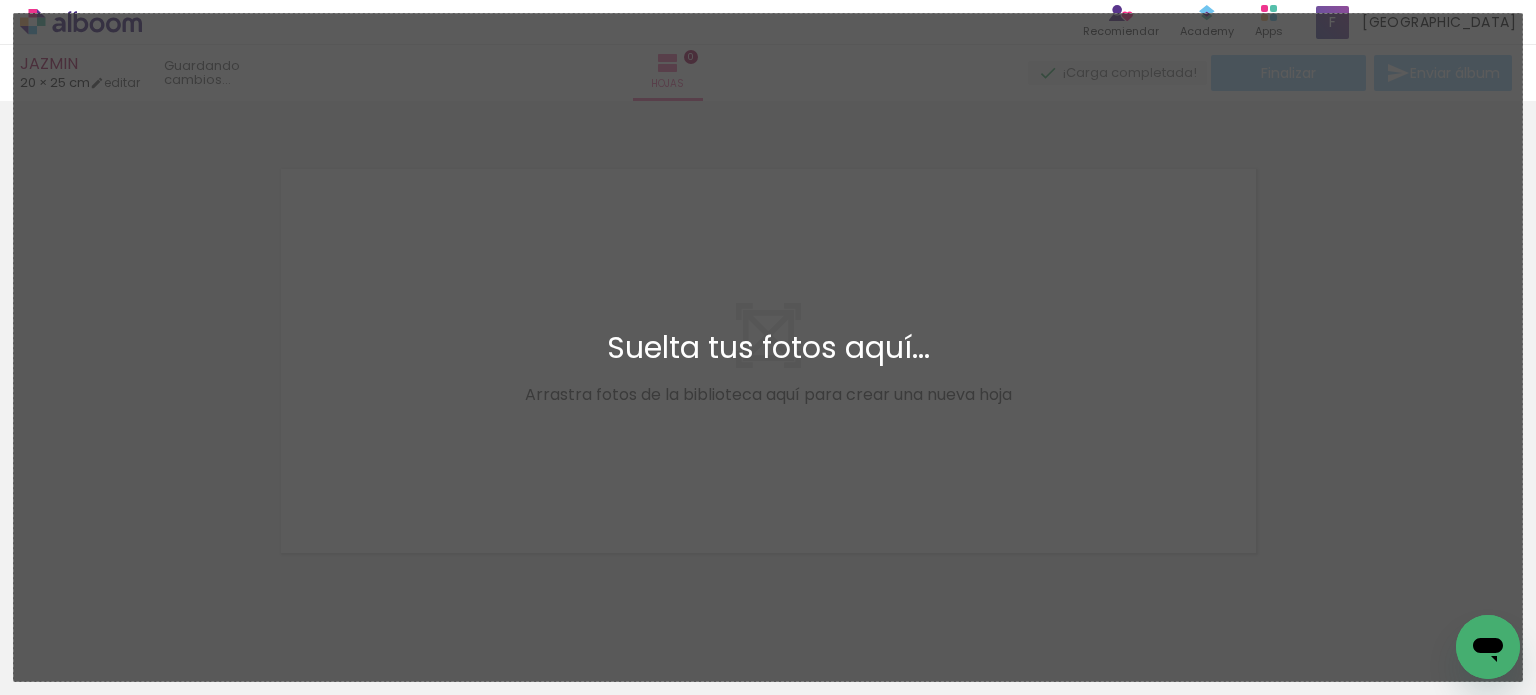 scroll, scrollTop: 25, scrollLeft: 0, axis: vertical 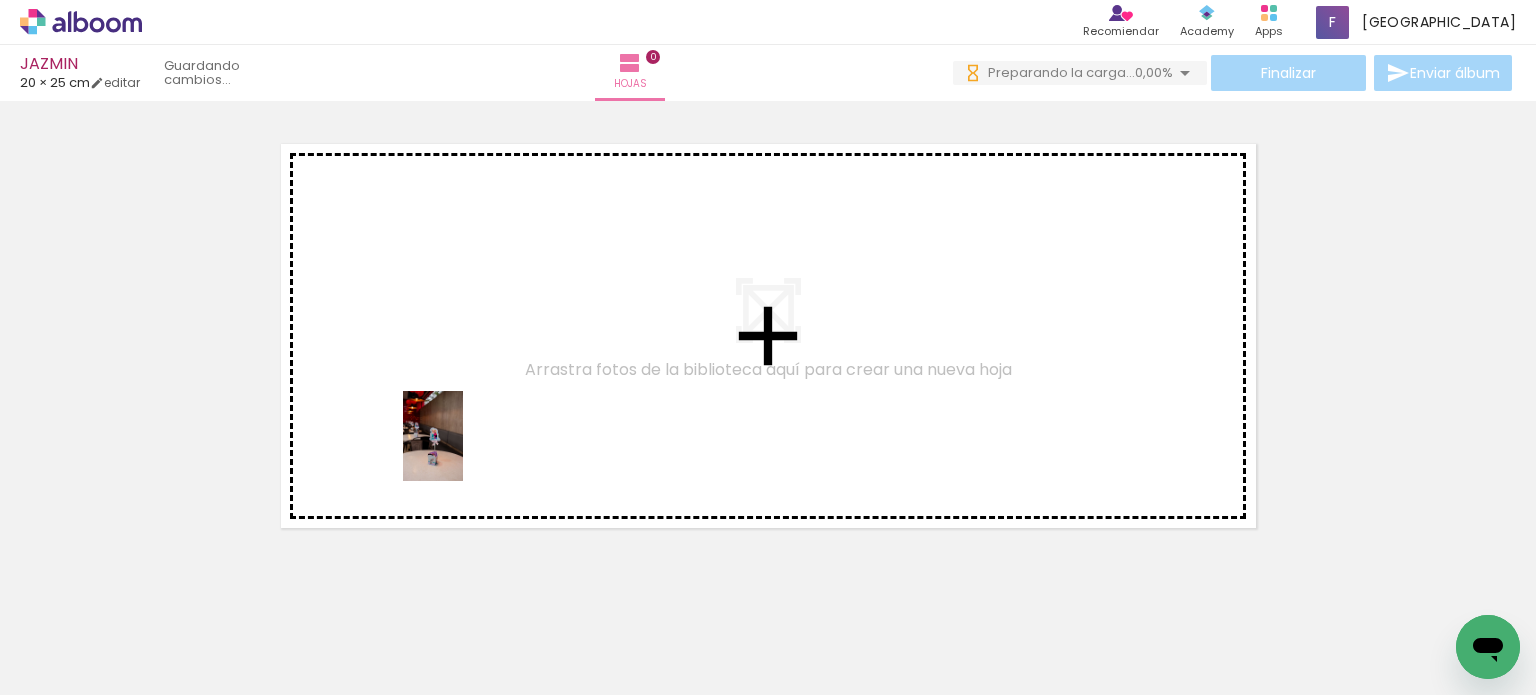drag, startPoint x: 208, startPoint y: 654, endPoint x: 463, endPoint y: 451, distance: 325.93558 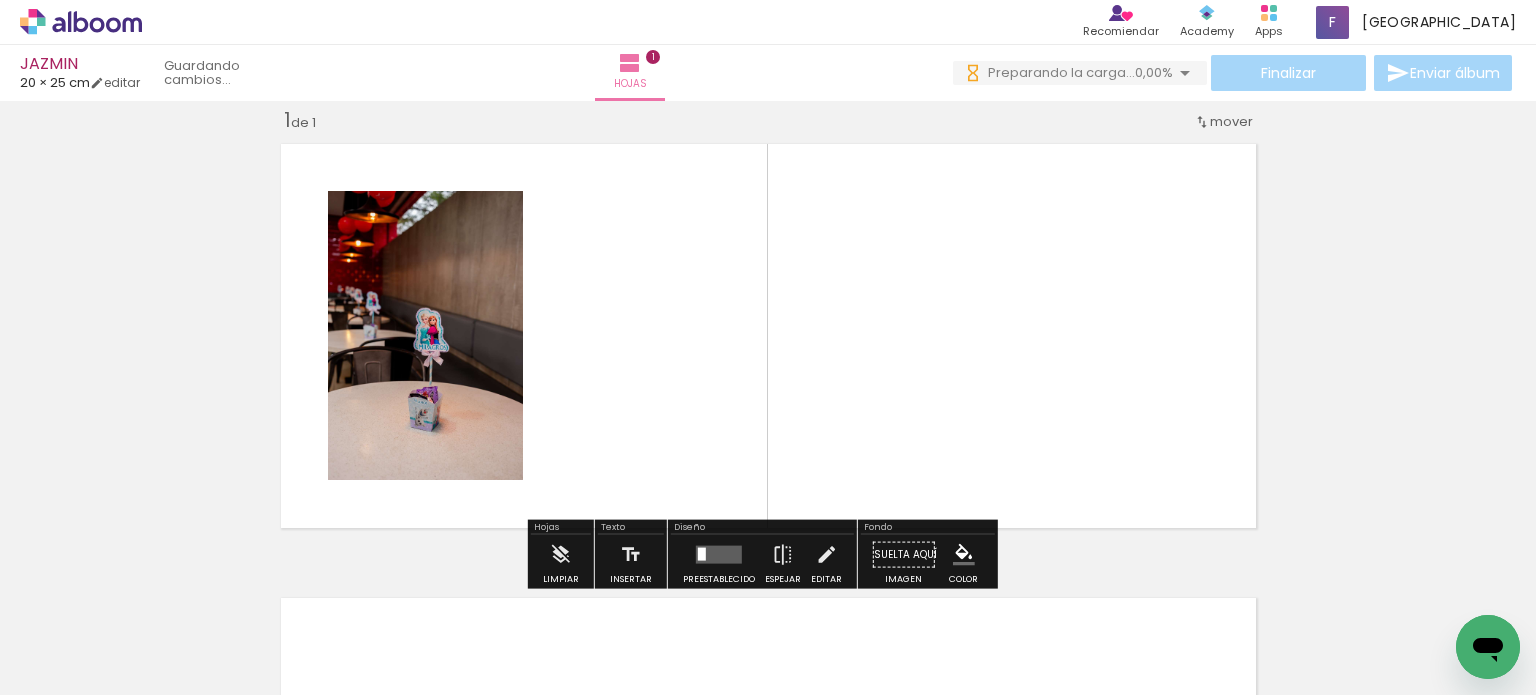 scroll, scrollTop: 25, scrollLeft: 0, axis: vertical 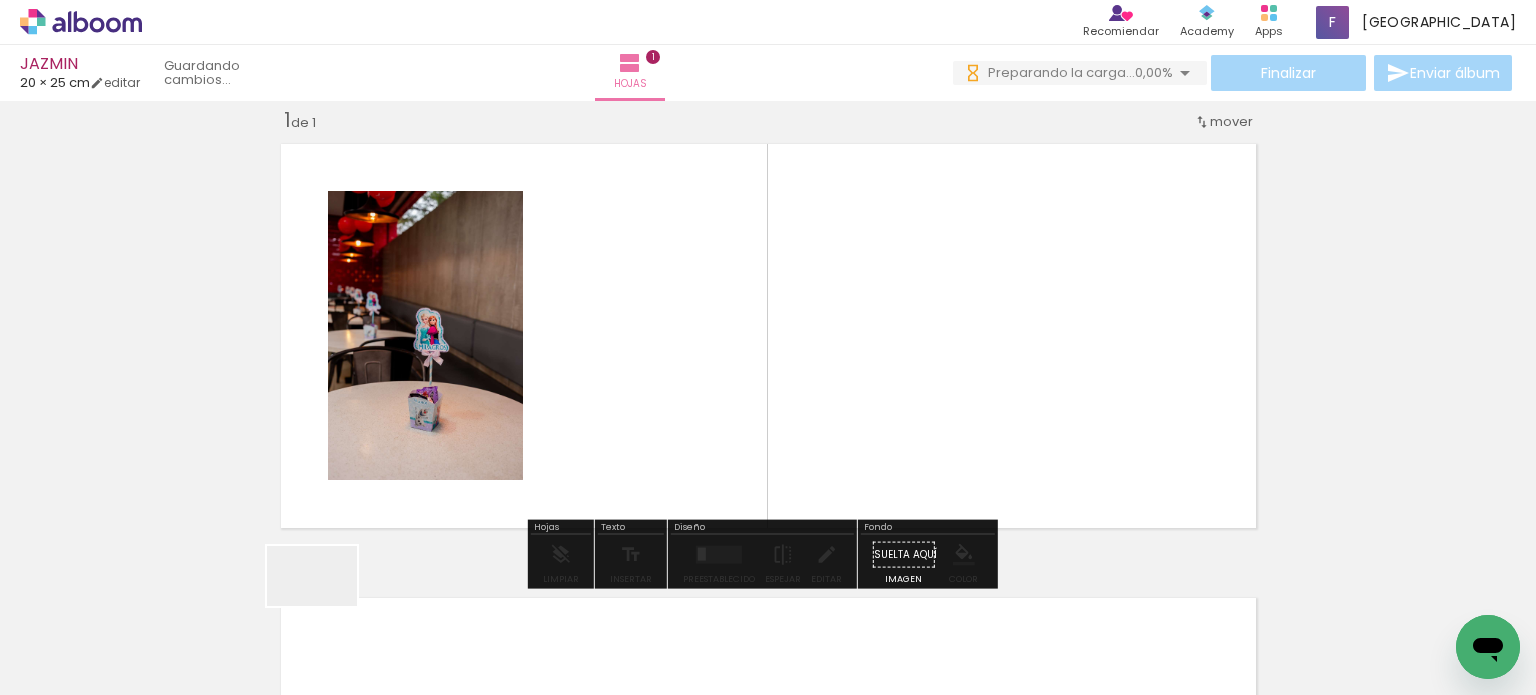 drag, startPoint x: 312, startPoint y: 619, endPoint x: 724, endPoint y: 511, distance: 425.92017 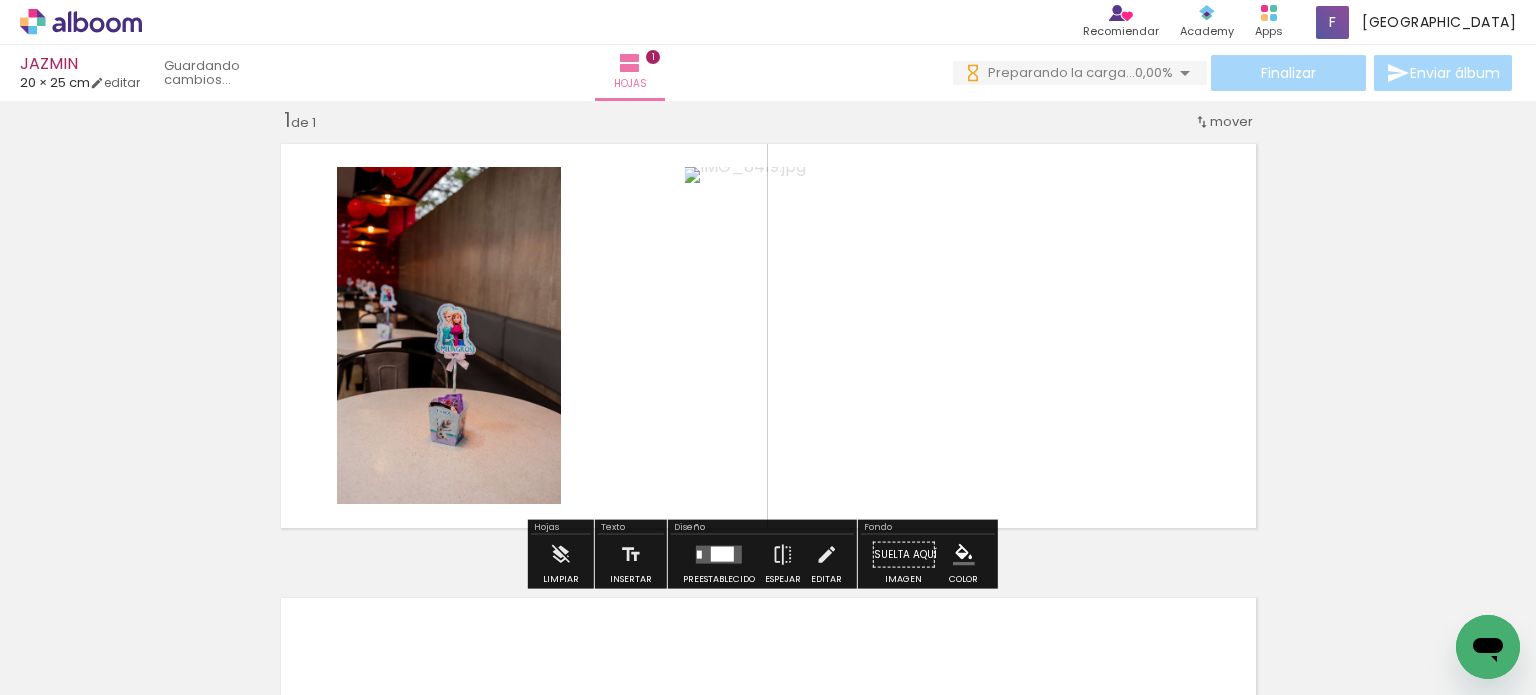 scroll, scrollTop: 0, scrollLeft: 0, axis: both 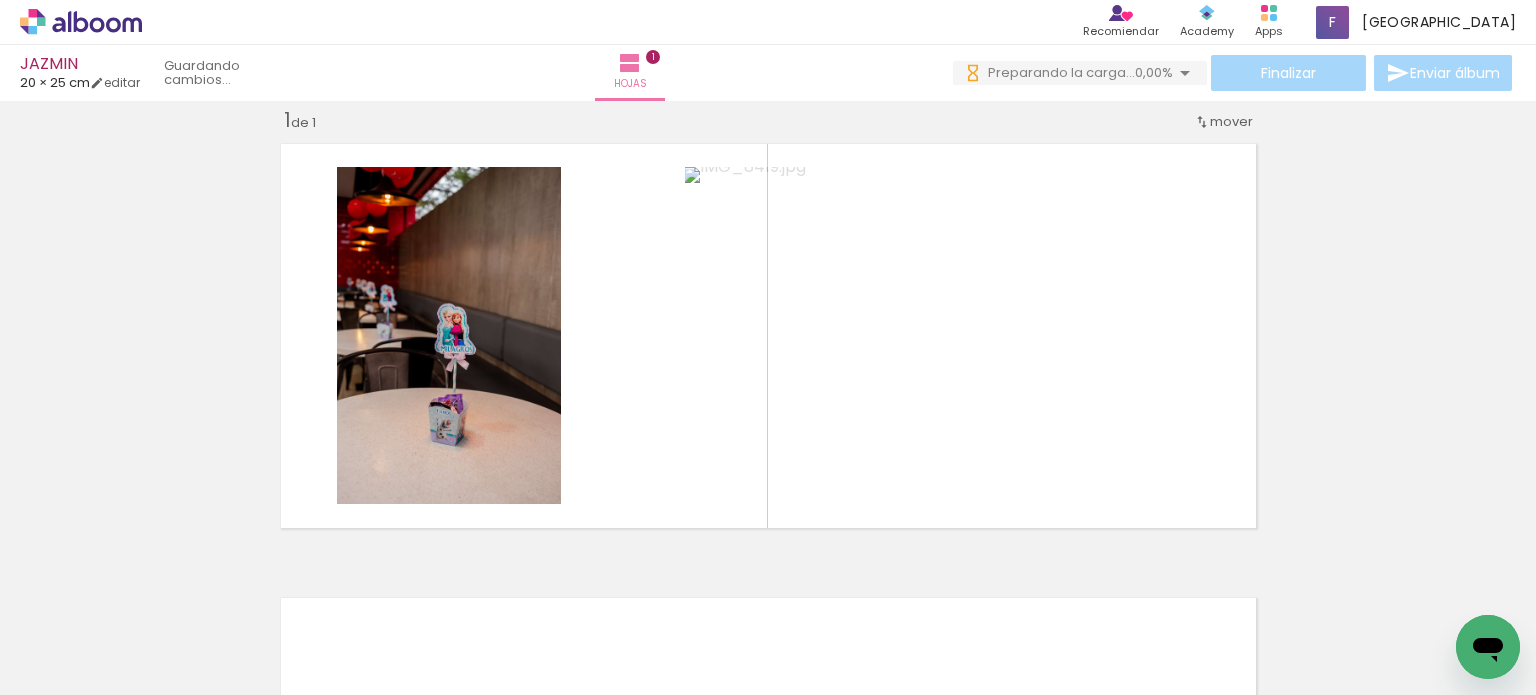 click at bounding box center [123, 632] 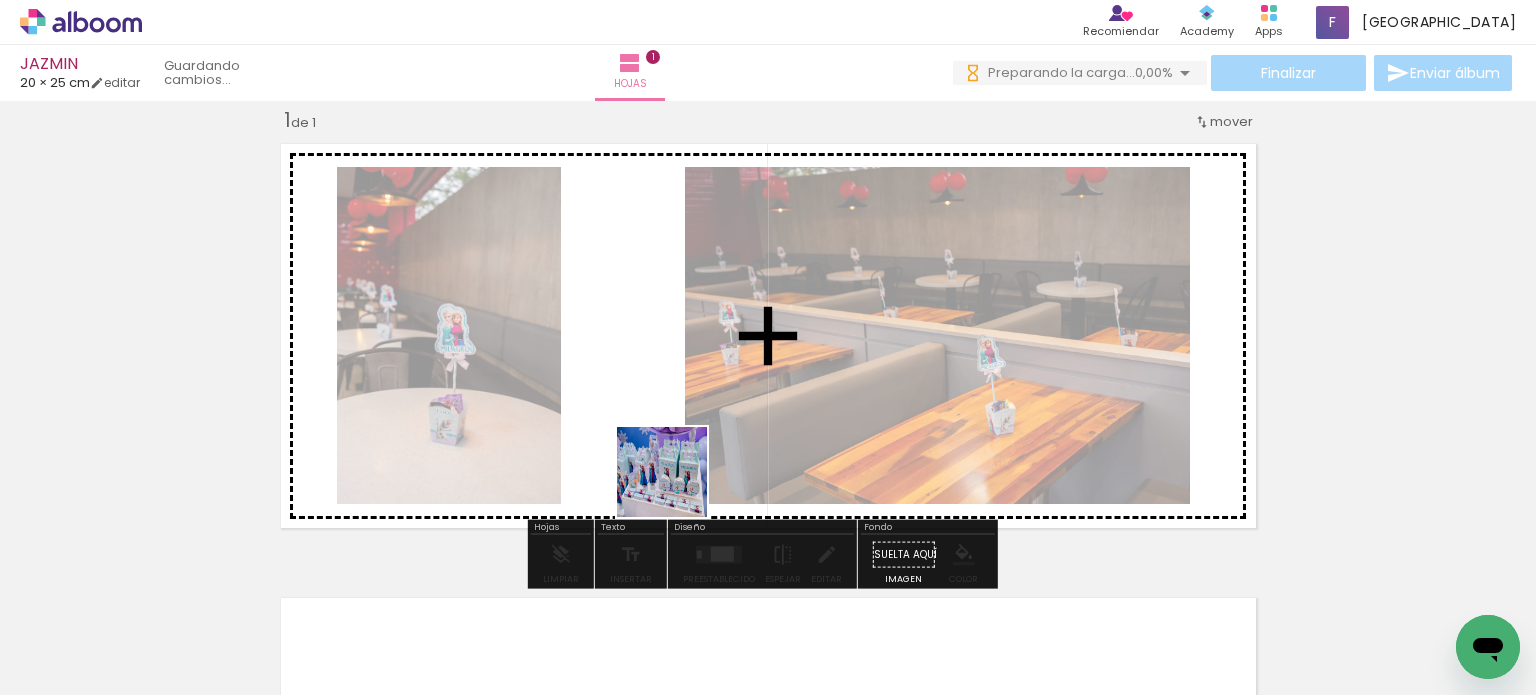 drag, startPoint x: 727, startPoint y: 639, endPoint x: 674, endPoint y: 475, distance: 172.35138 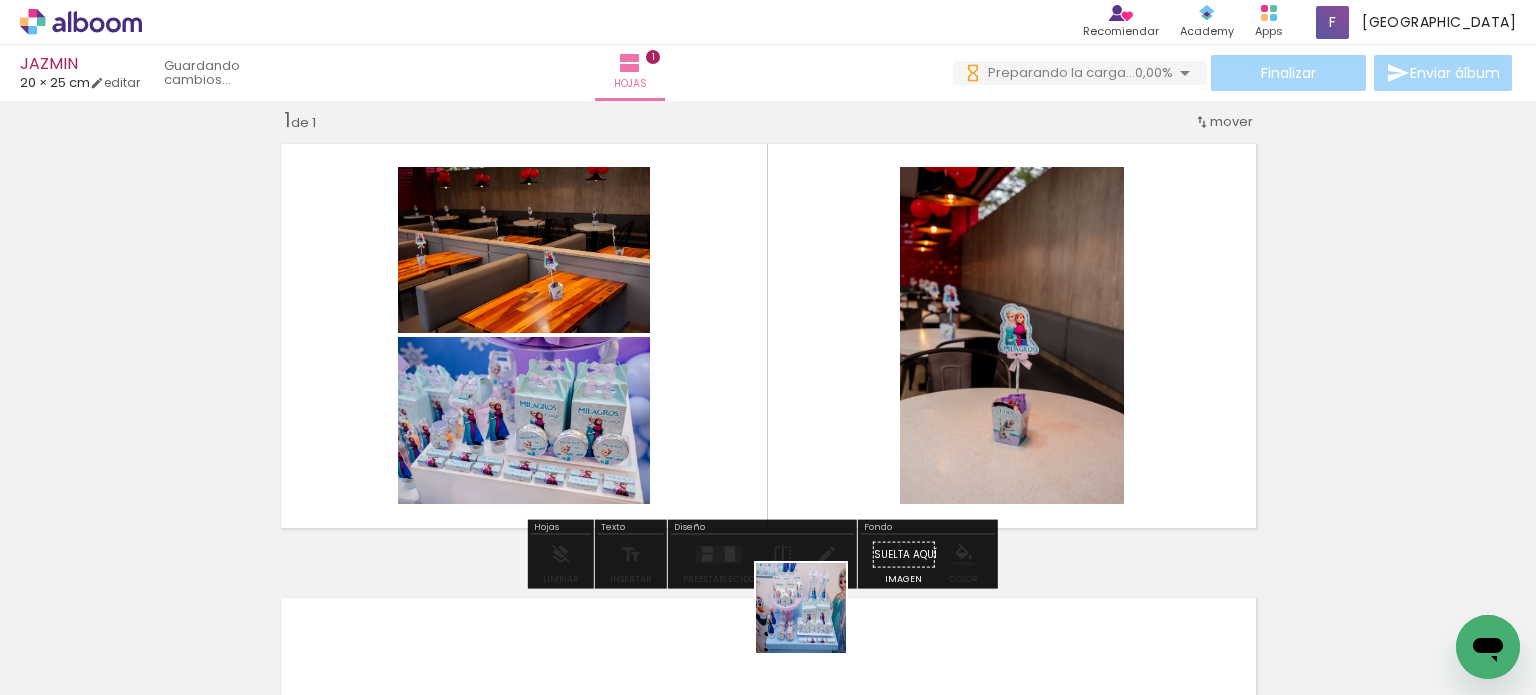 drag, startPoint x: 813, startPoint y: 635, endPoint x: 940, endPoint y: 548, distance: 153.94154 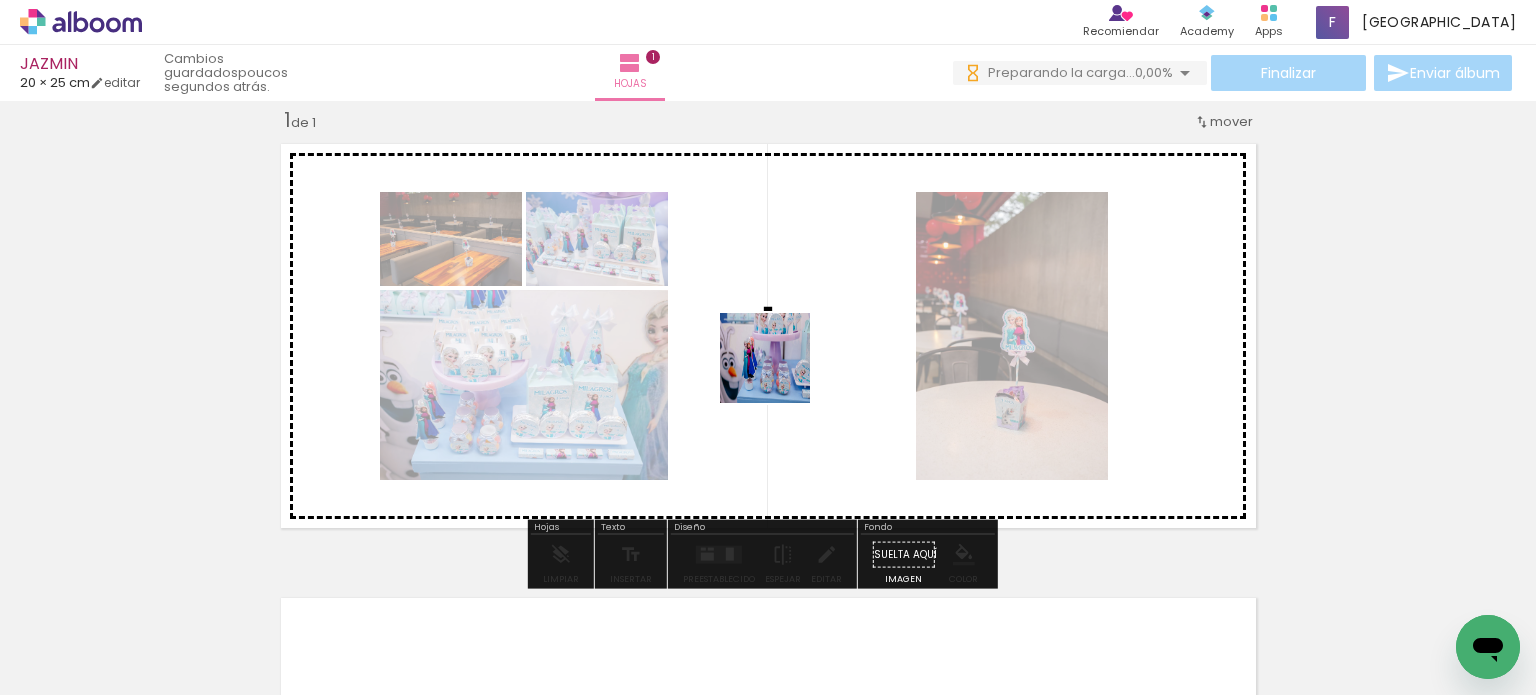 drag, startPoint x: 943, startPoint y: 621, endPoint x: 780, endPoint y: 373, distance: 296.77097 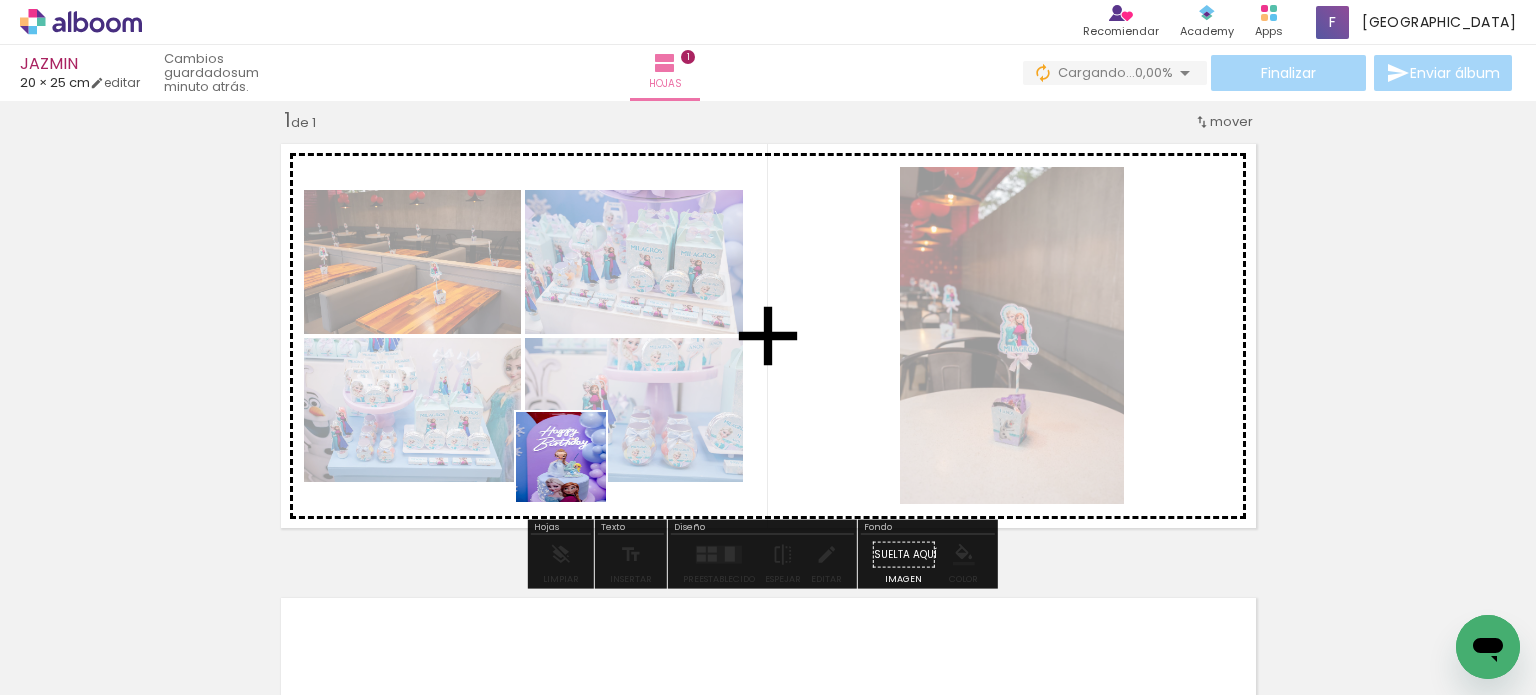 drag, startPoint x: 611, startPoint y: 623, endPoint x: 489, endPoint y: 626, distance: 122.03688 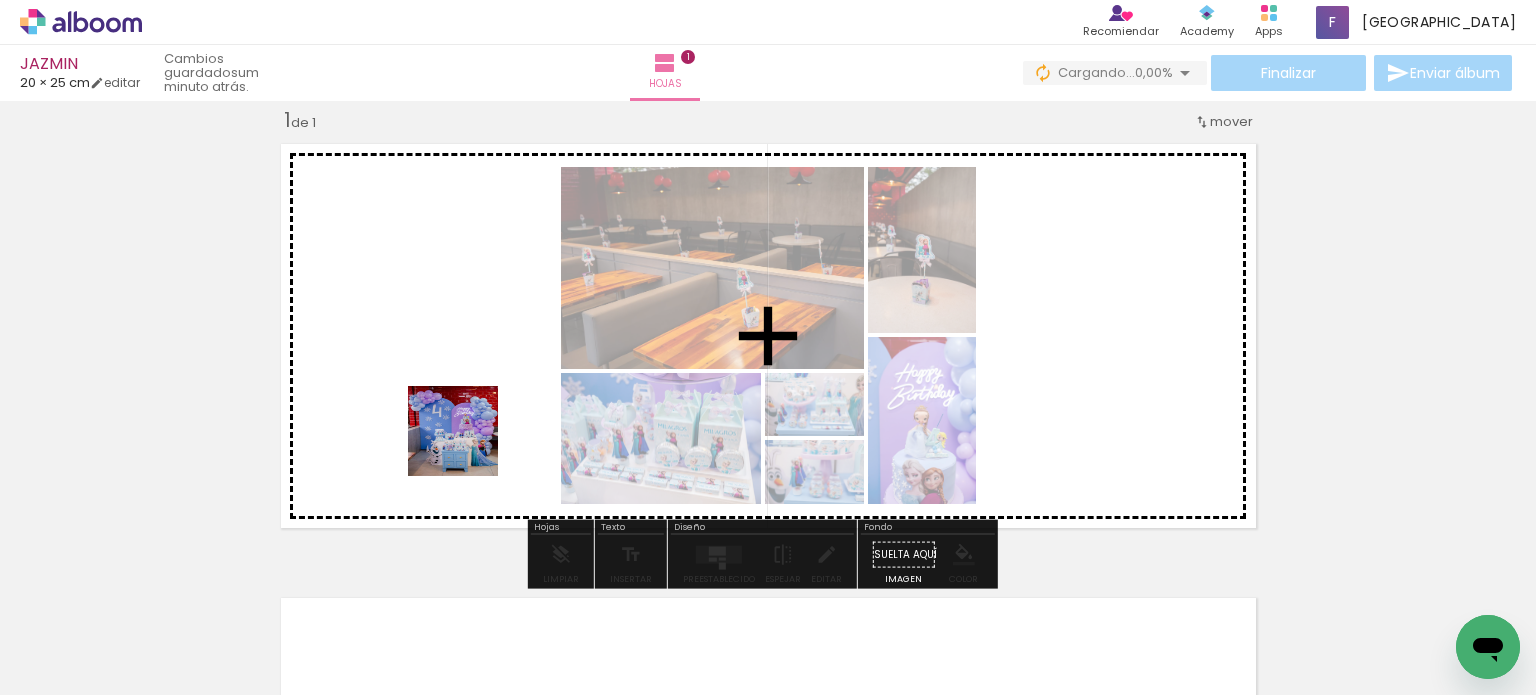 drag, startPoint x: 484, startPoint y: 654, endPoint x: 461, endPoint y: 434, distance: 221.199 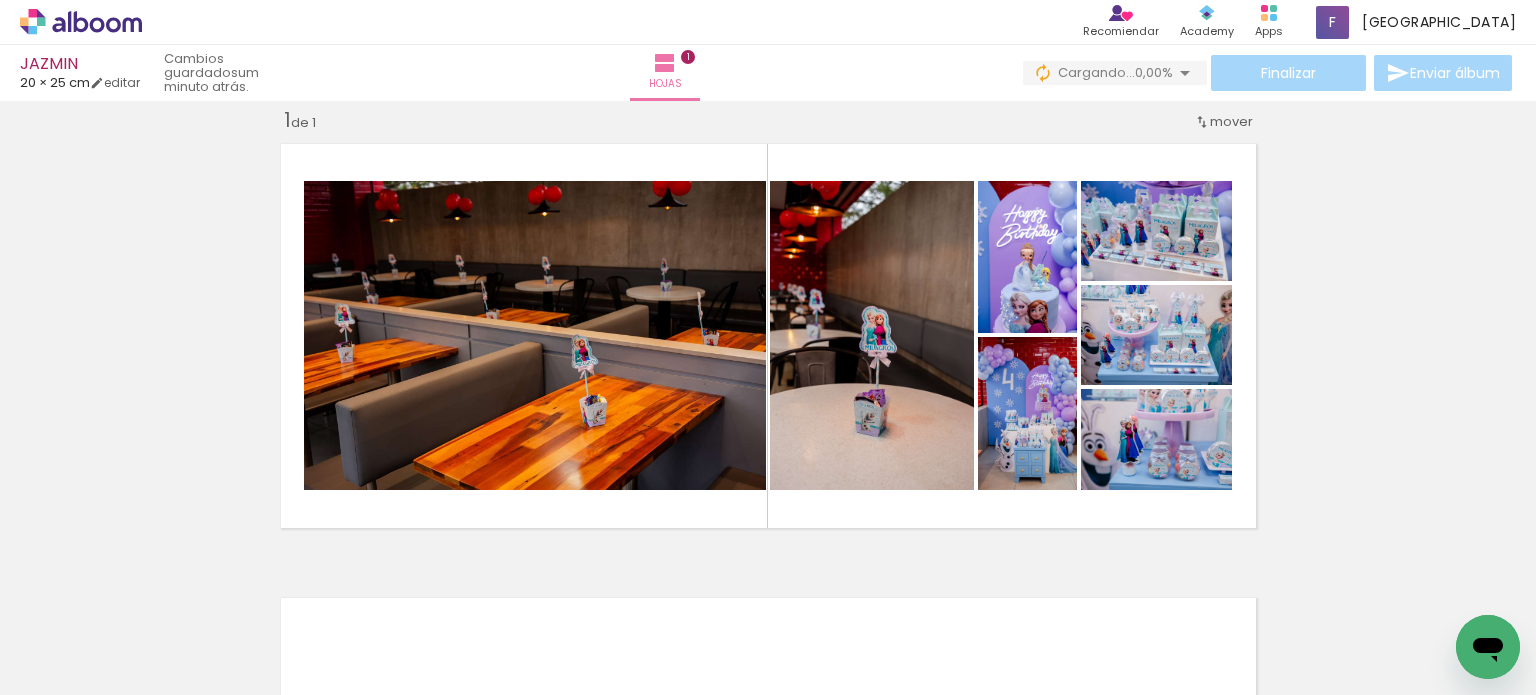 scroll, scrollTop: 0, scrollLeft: 2121, axis: horizontal 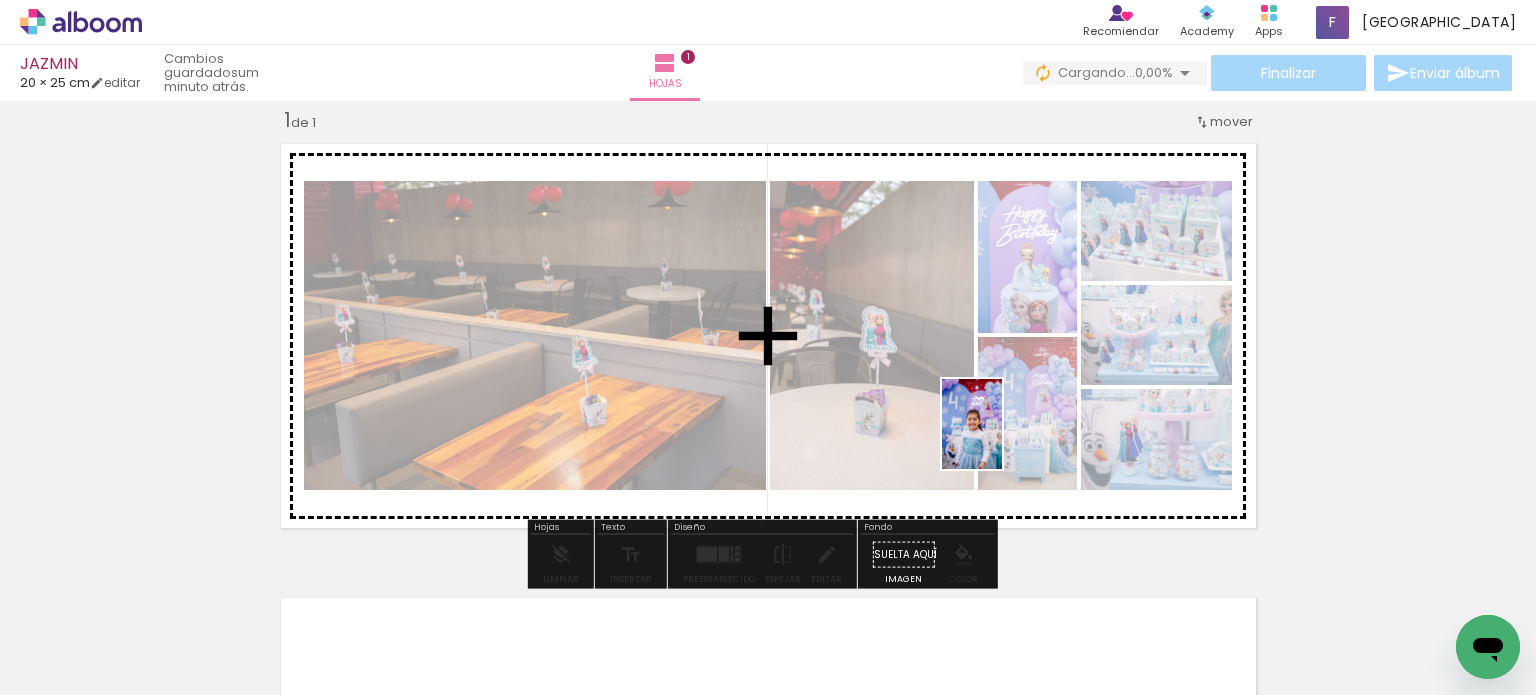 drag, startPoint x: 980, startPoint y: 655, endPoint x: 1002, endPoint y: 439, distance: 217.11748 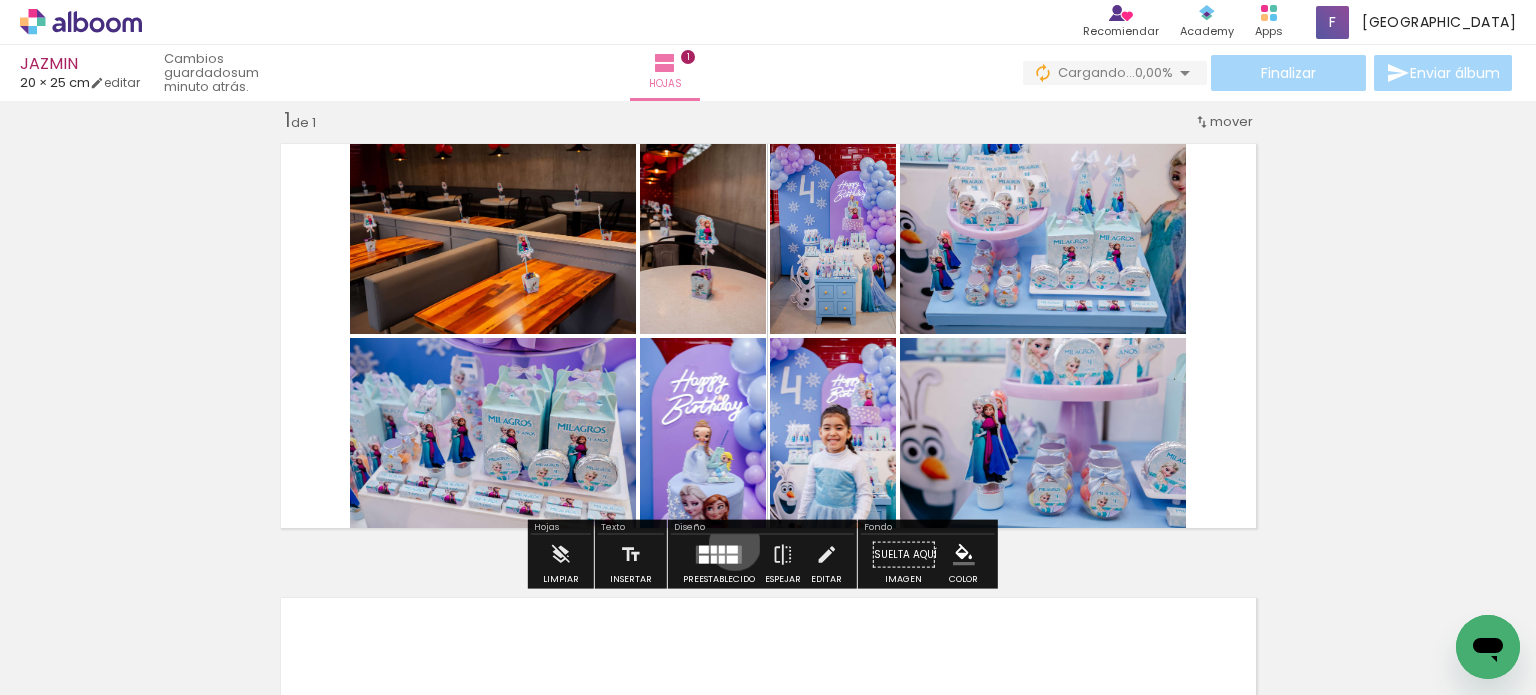 click at bounding box center (732, 550) 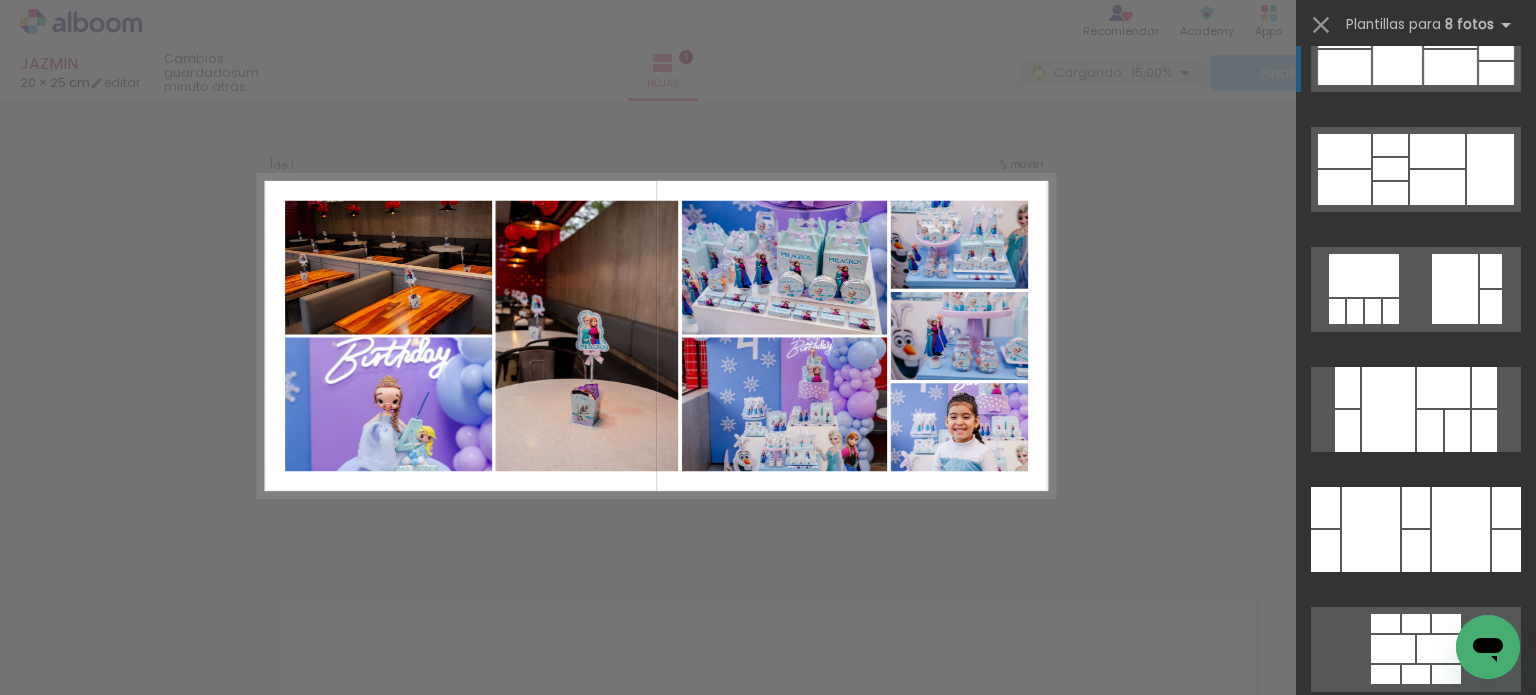 scroll, scrollTop: 4400, scrollLeft: 0, axis: vertical 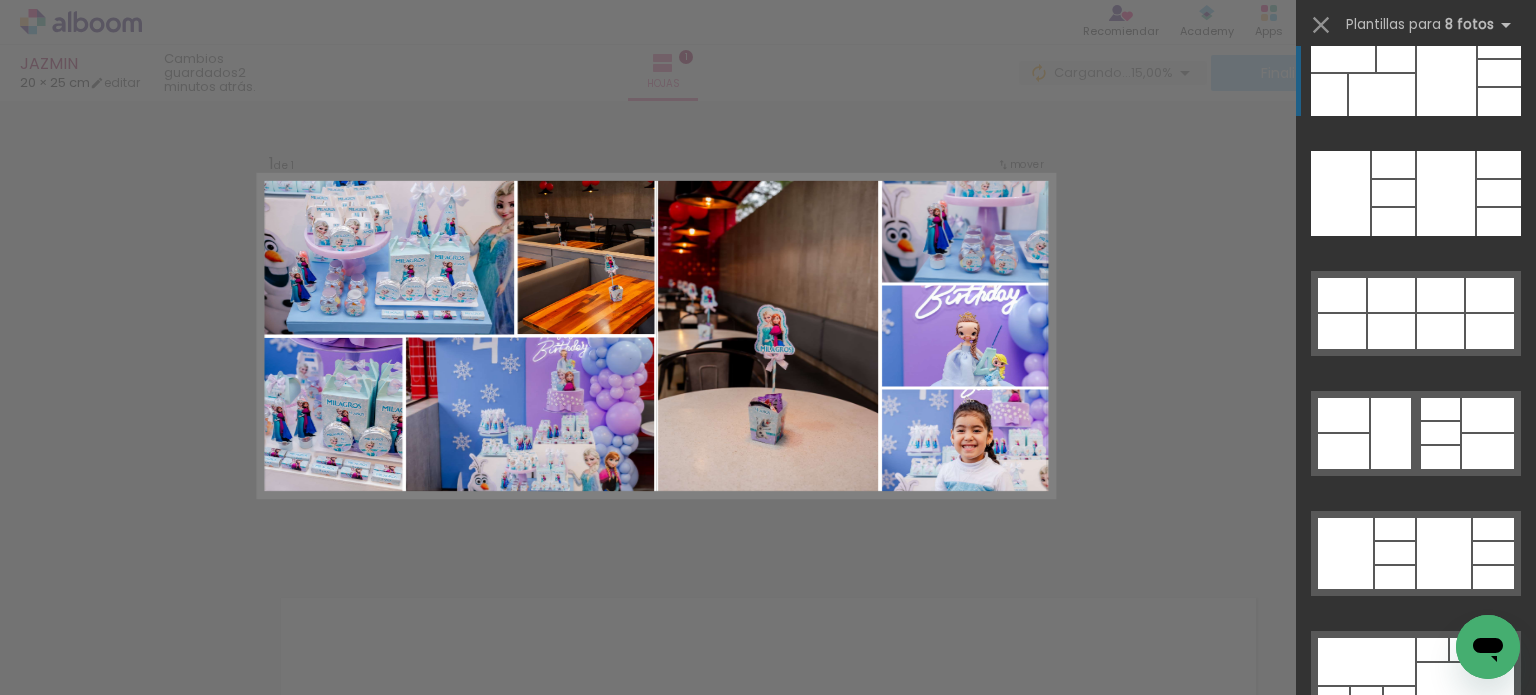 click at bounding box center (1401, -20149) 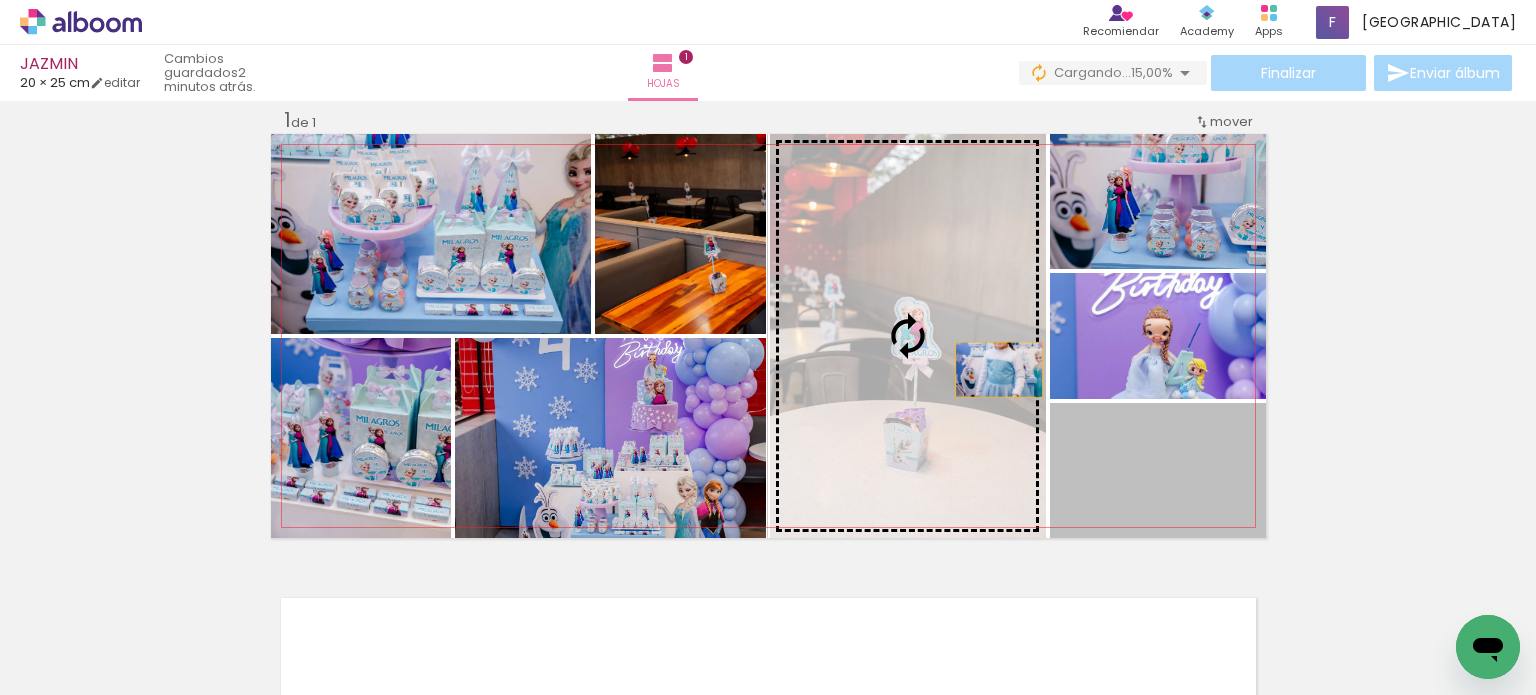 drag, startPoint x: 1117, startPoint y: 475, endPoint x: 895, endPoint y: 308, distance: 277.8003 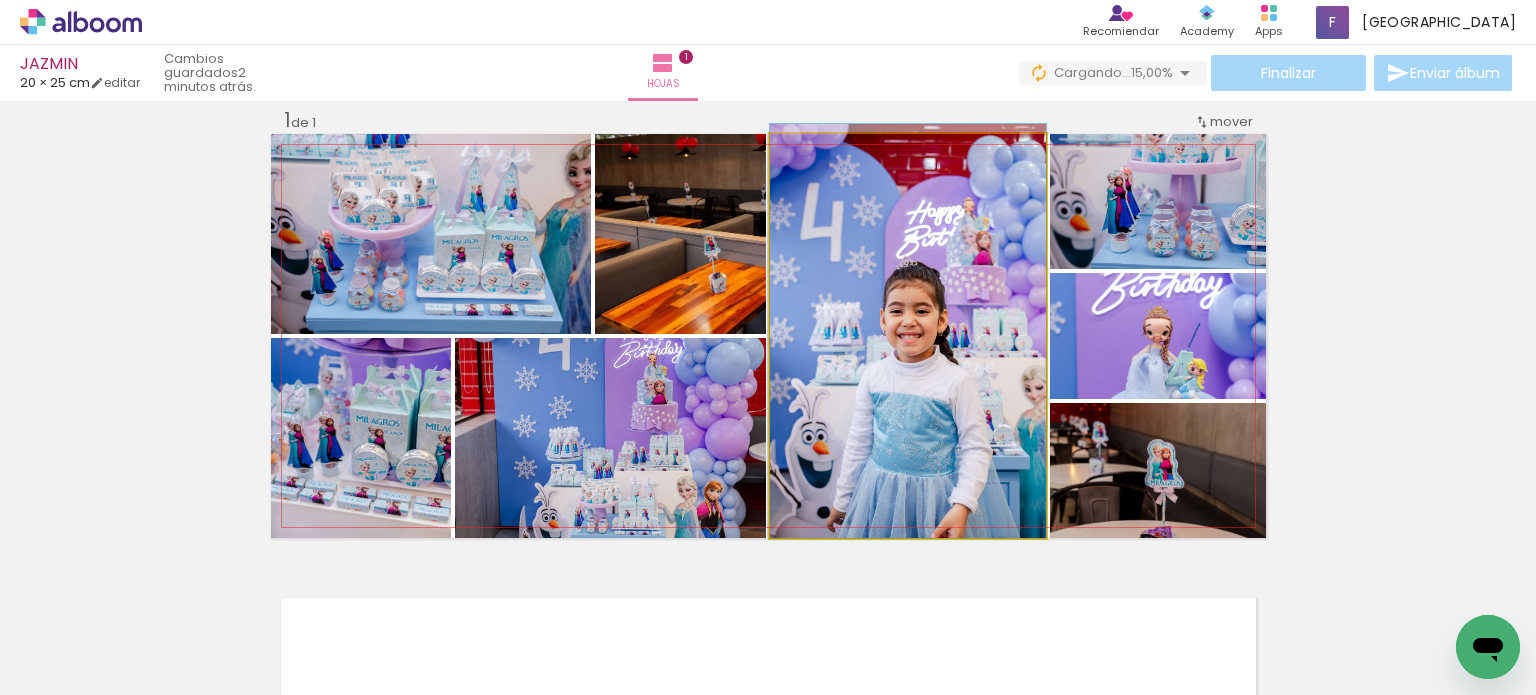 drag, startPoint x: 934, startPoint y: 290, endPoint x: 901, endPoint y: 258, distance: 45.96738 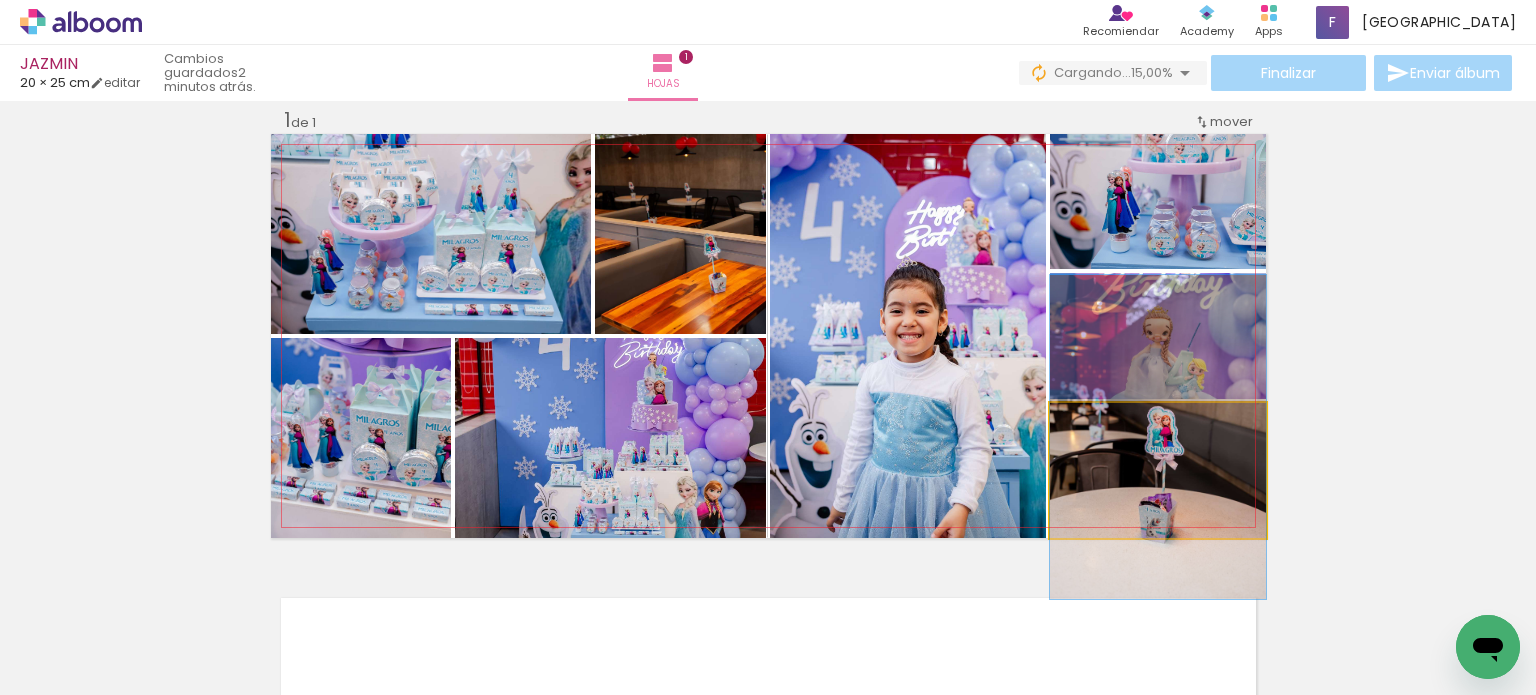 drag, startPoint x: 1105, startPoint y: 450, endPoint x: 1106, endPoint y: 417, distance: 33.01515 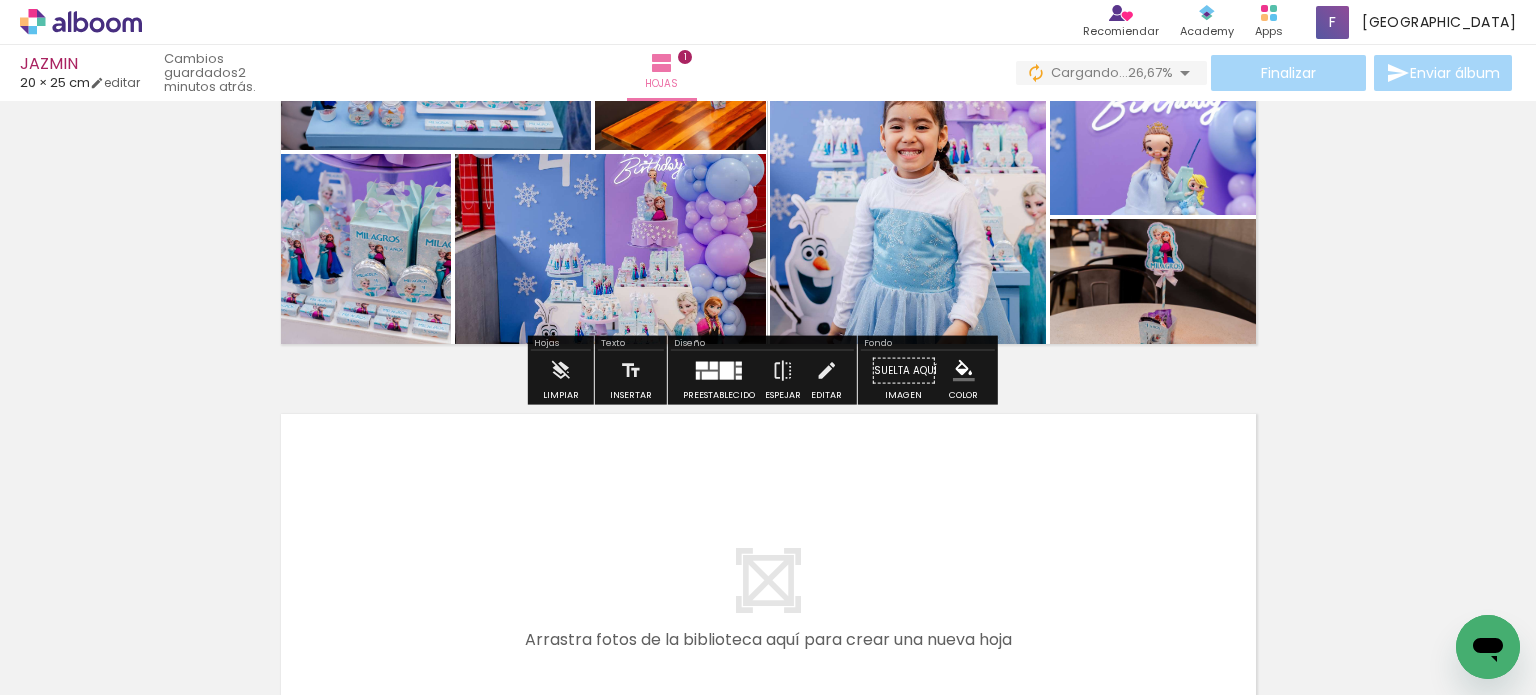 scroll, scrollTop: 225, scrollLeft: 0, axis: vertical 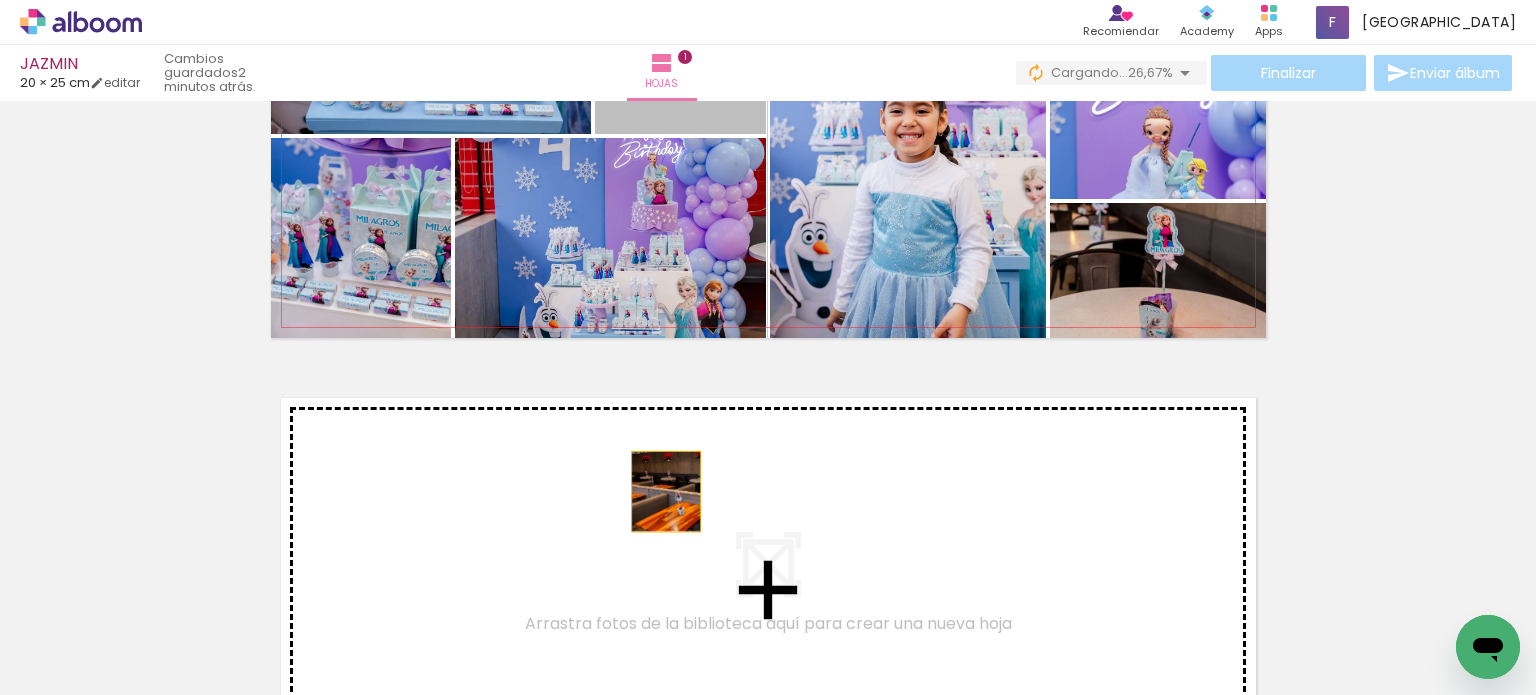 drag, startPoint x: 709, startPoint y: 116, endPoint x: 658, endPoint y: 495, distance: 382.41602 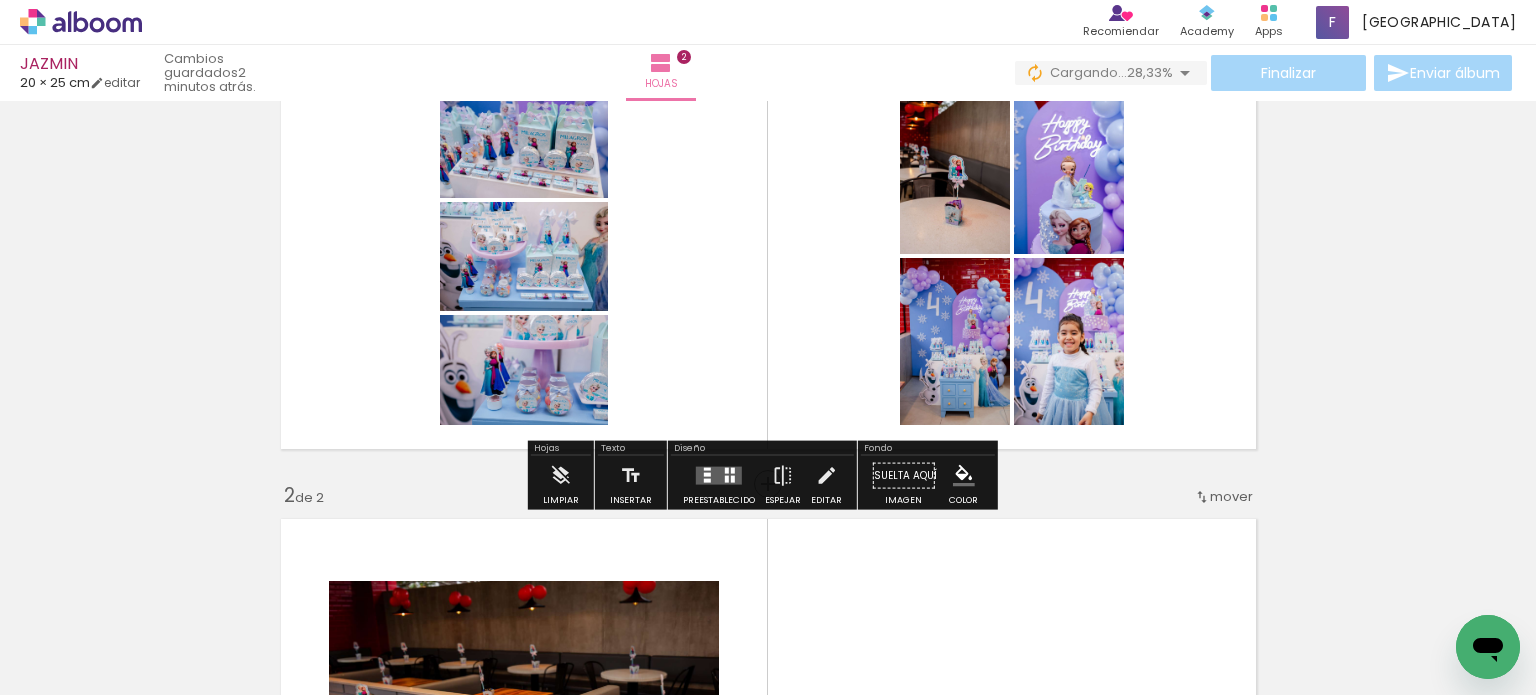 scroll, scrollTop: 79, scrollLeft: 0, axis: vertical 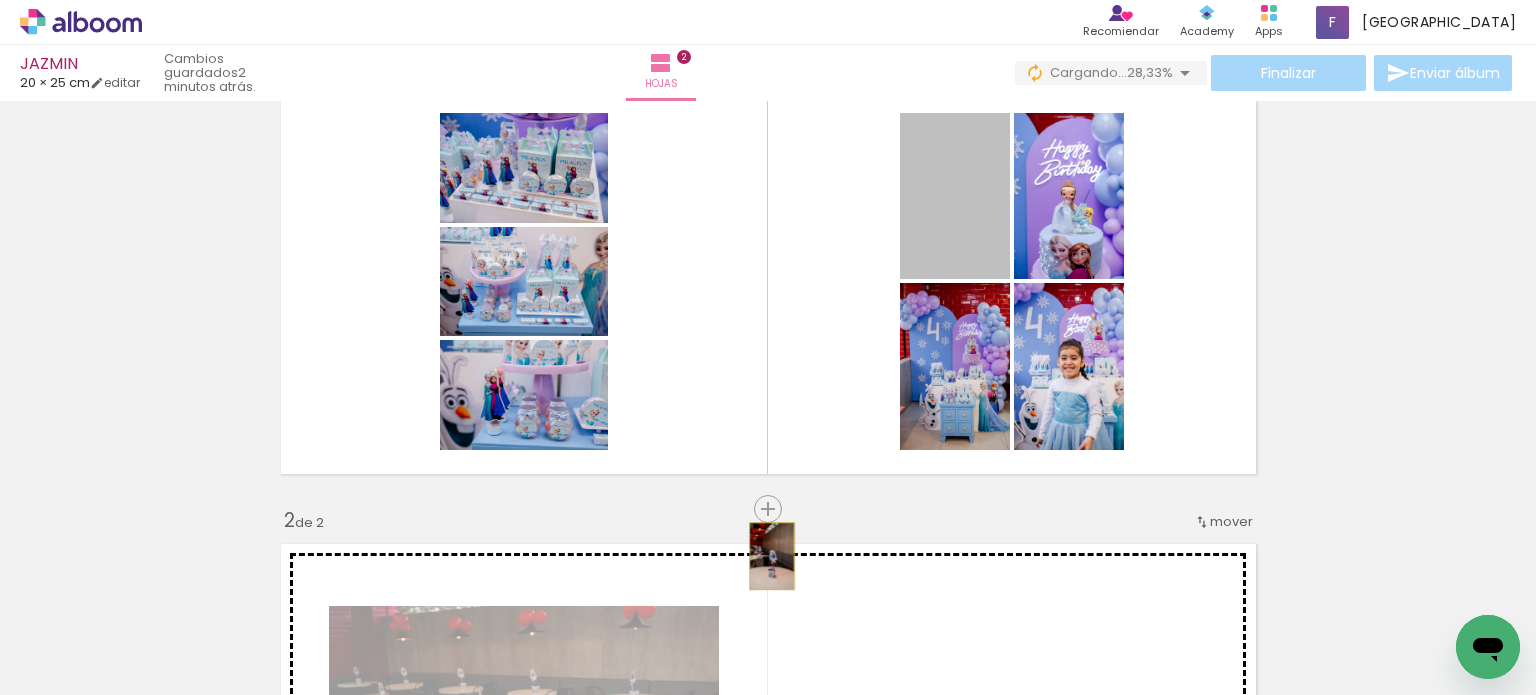 drag, startPoint x: 908, startPoint y: 229, endPoint x: 764, endPoint y: 556, distance: 357.3024 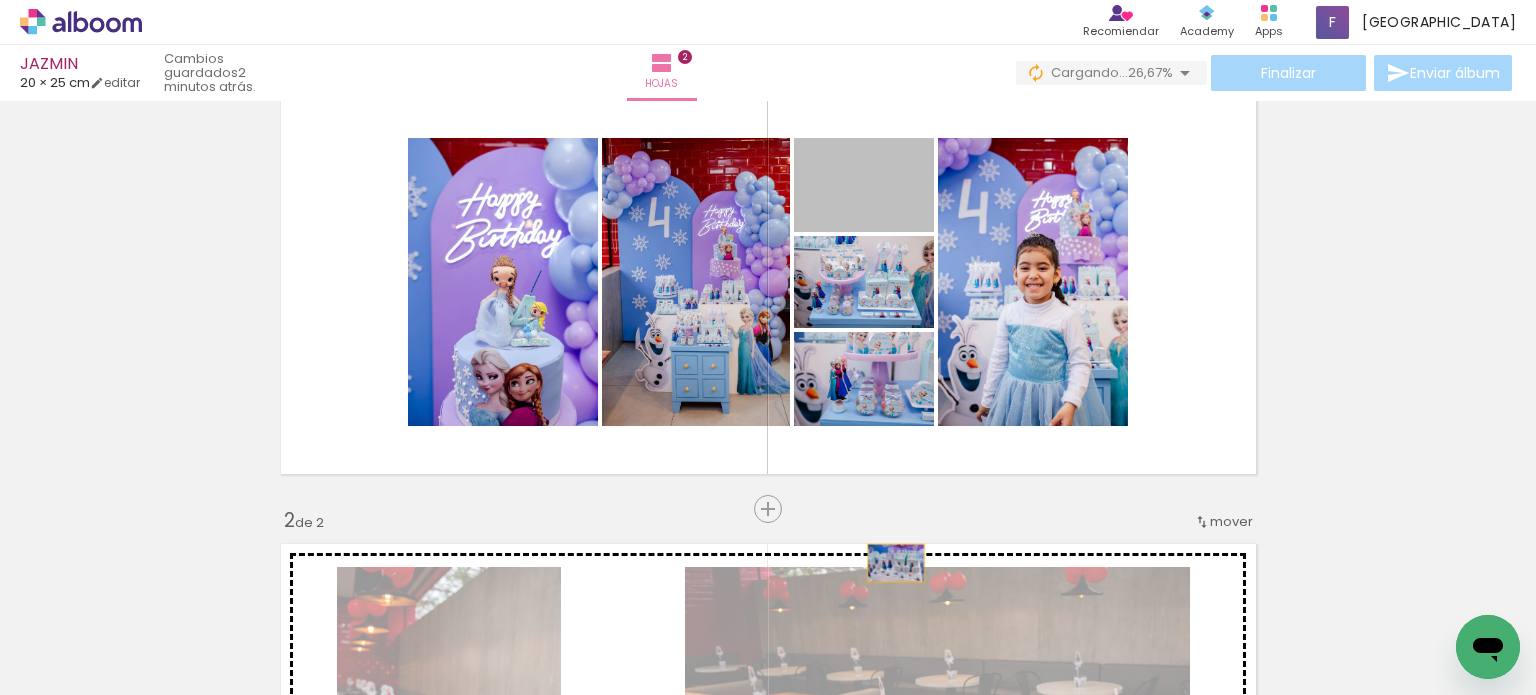 drag, startPoint x: 888, startPoint y: 217, endPoint x: 888, endPoint y: 563, distance: 346 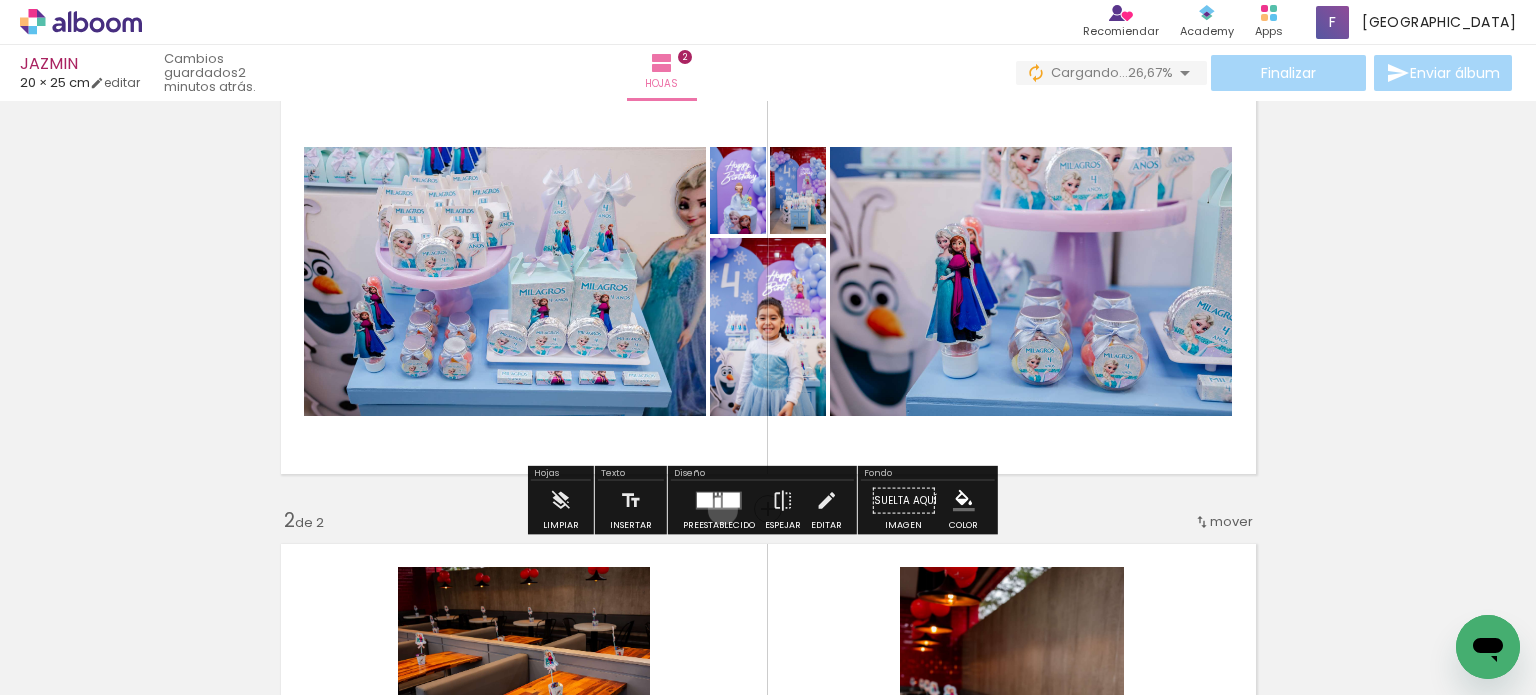 click at bounding box center [719, 501] 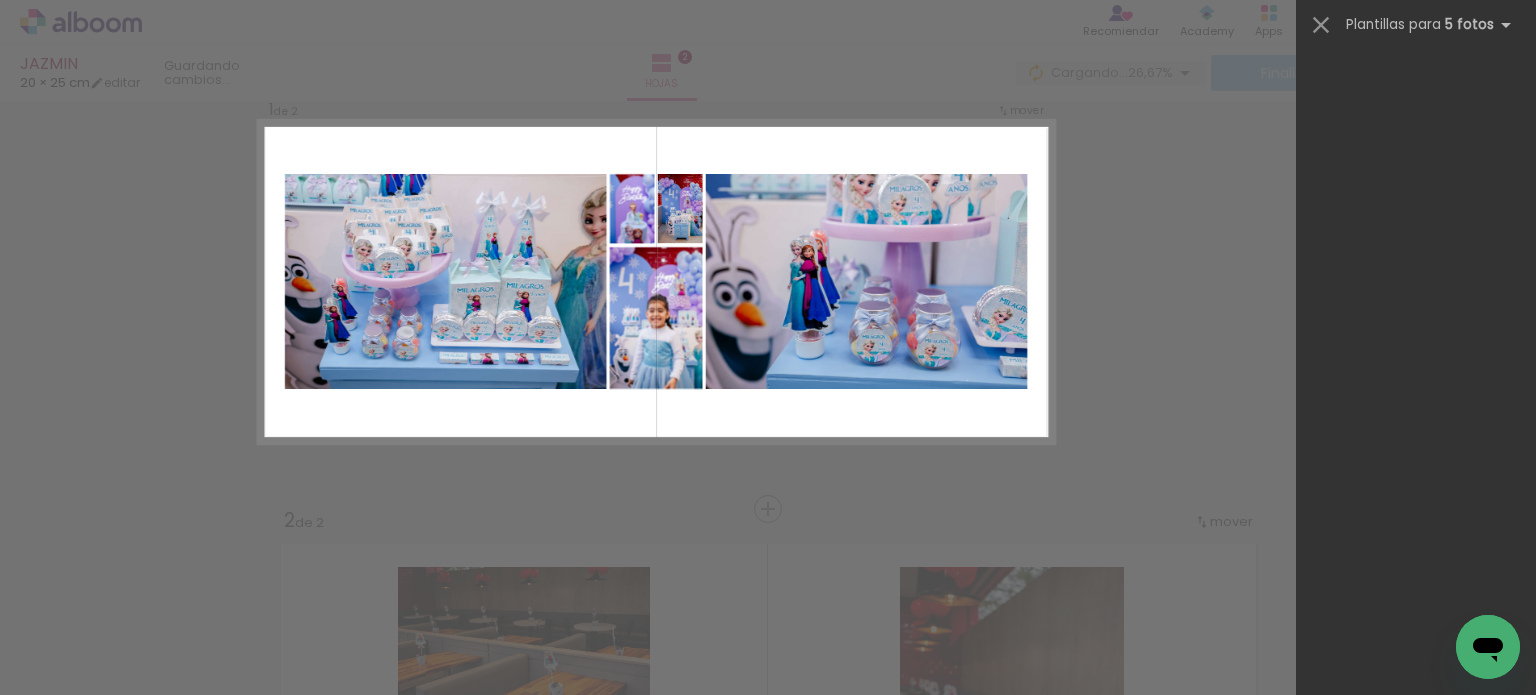 scroll, scrollTop: 0, scrollLeft: 0, axis: both 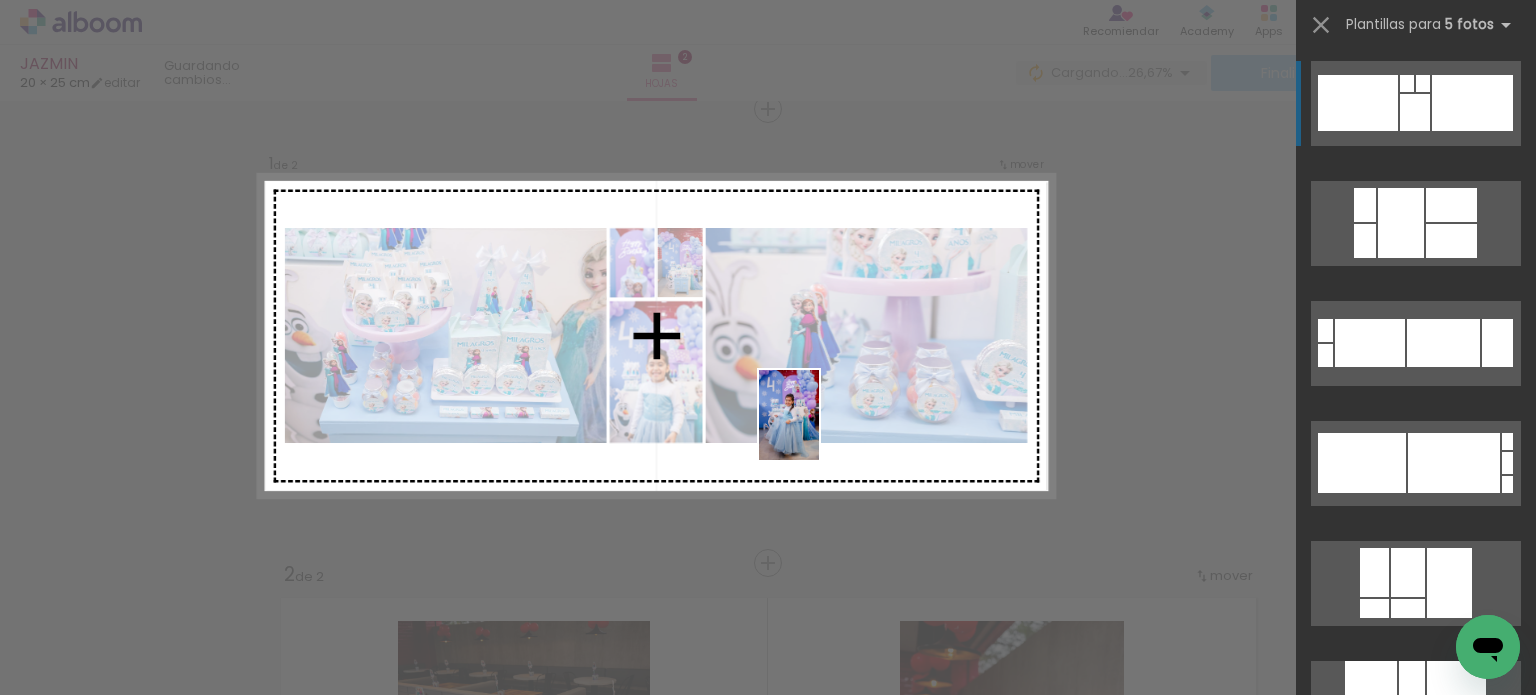 drag, startPoint x: 655, startPoint y: 629, endPoint x: 979, endPoint y: 471, distance: 360.47192 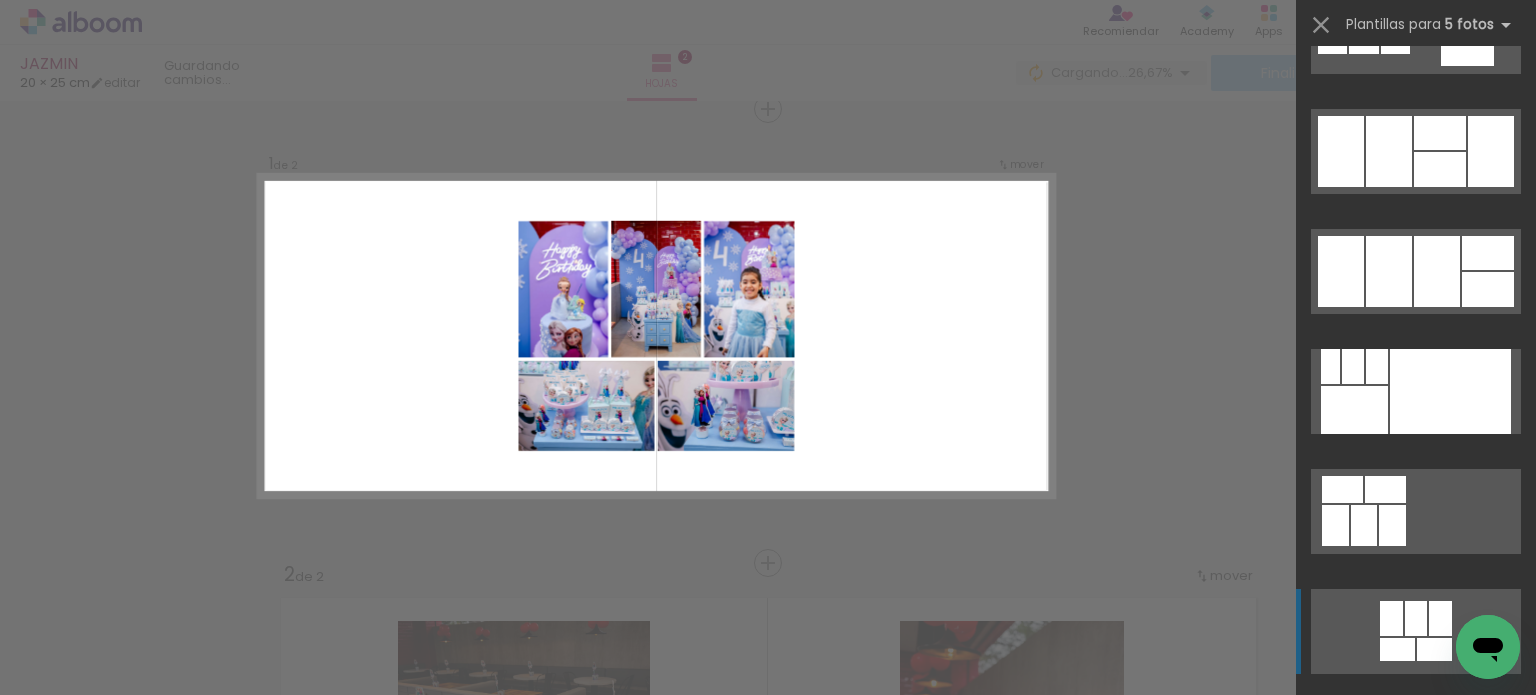 scroll, scrollTop: 2100, scrollLeft: 0, axis: vertical 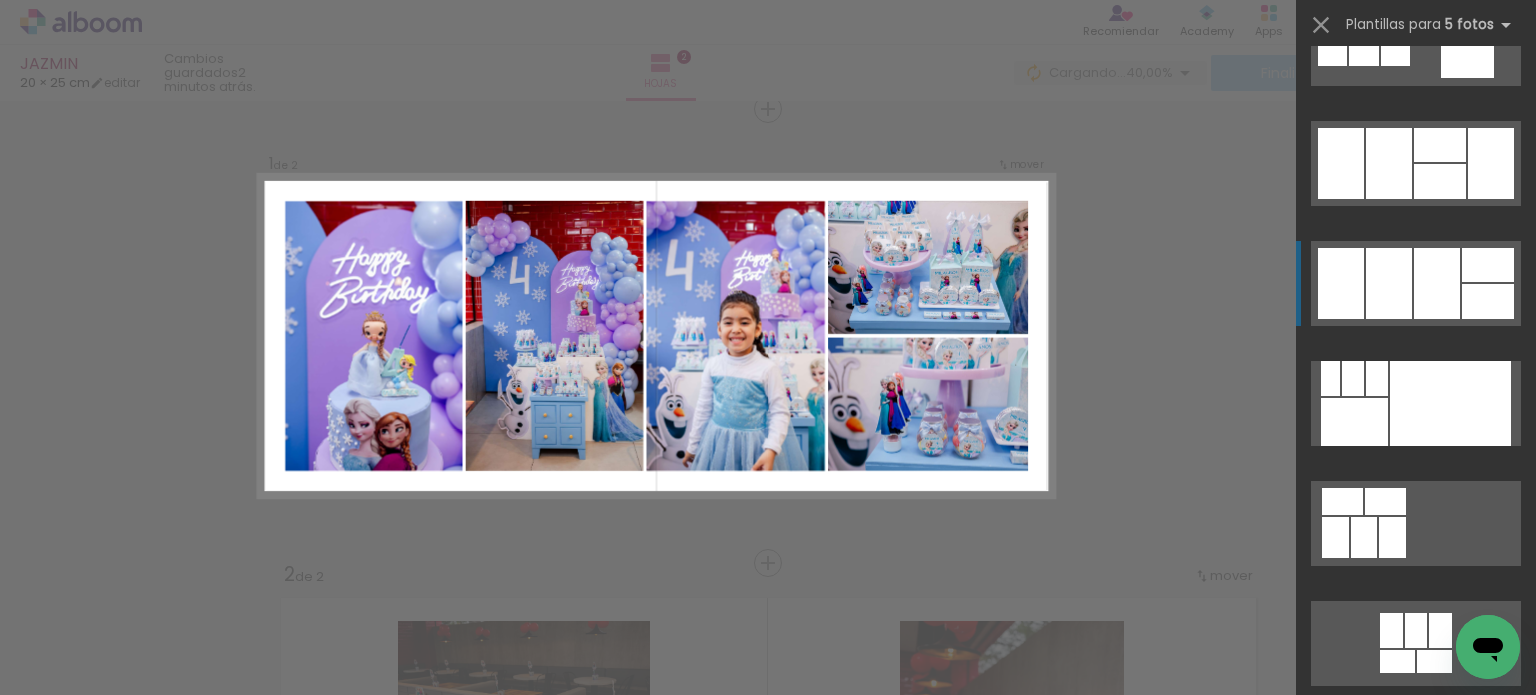 click at bounding box center (1440, 145) 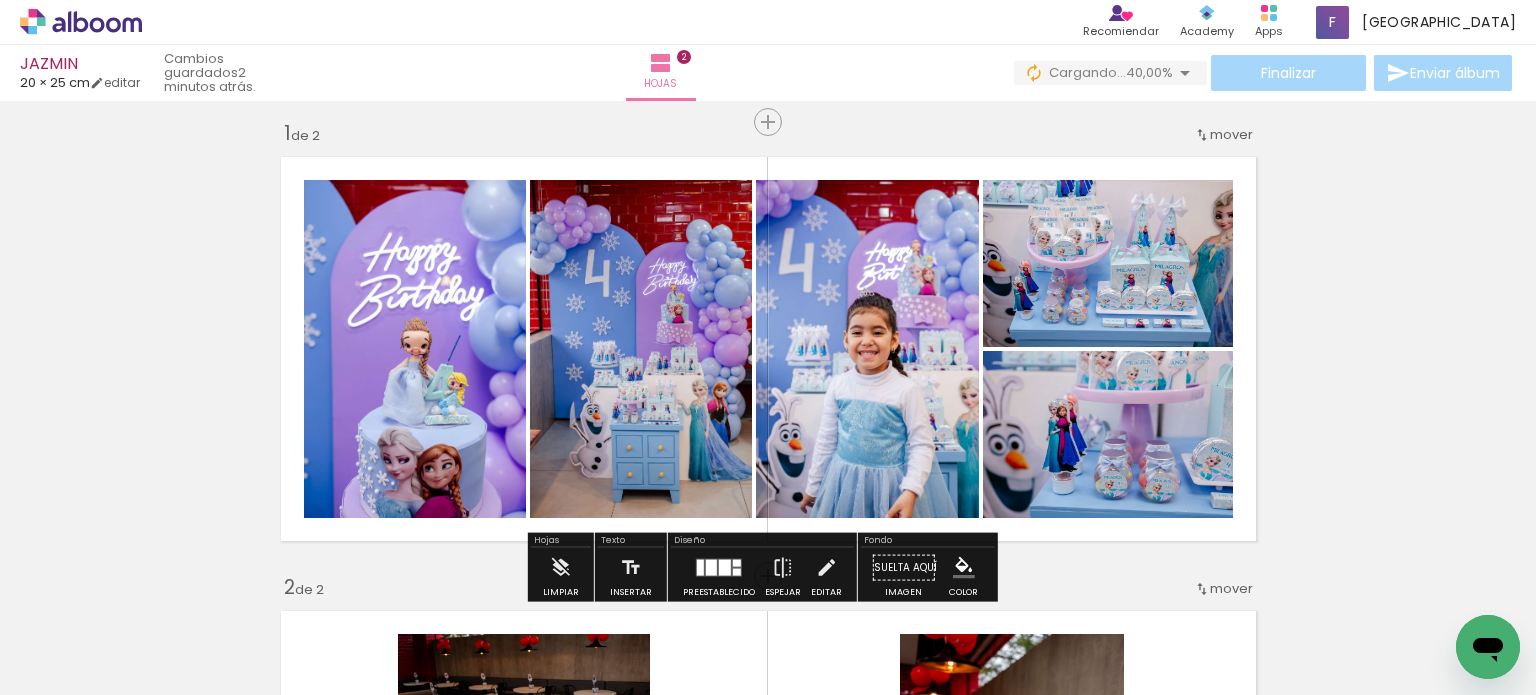 scroll, scrollTop: 0, scrollLeft: 0, axis: both 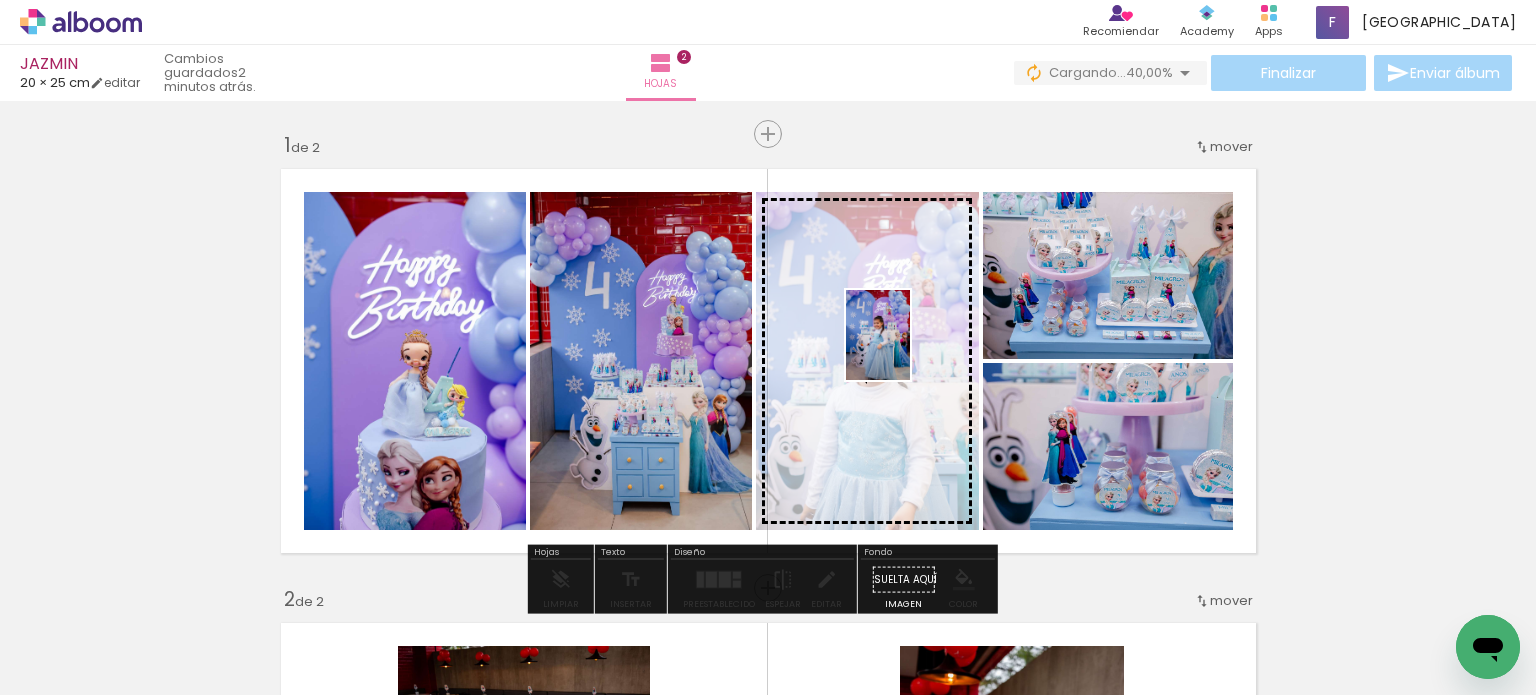 drag, startPoint x: 766, startPoint y: 635, endPoint x: 919, endPoint y: 360, distance: 314.6967 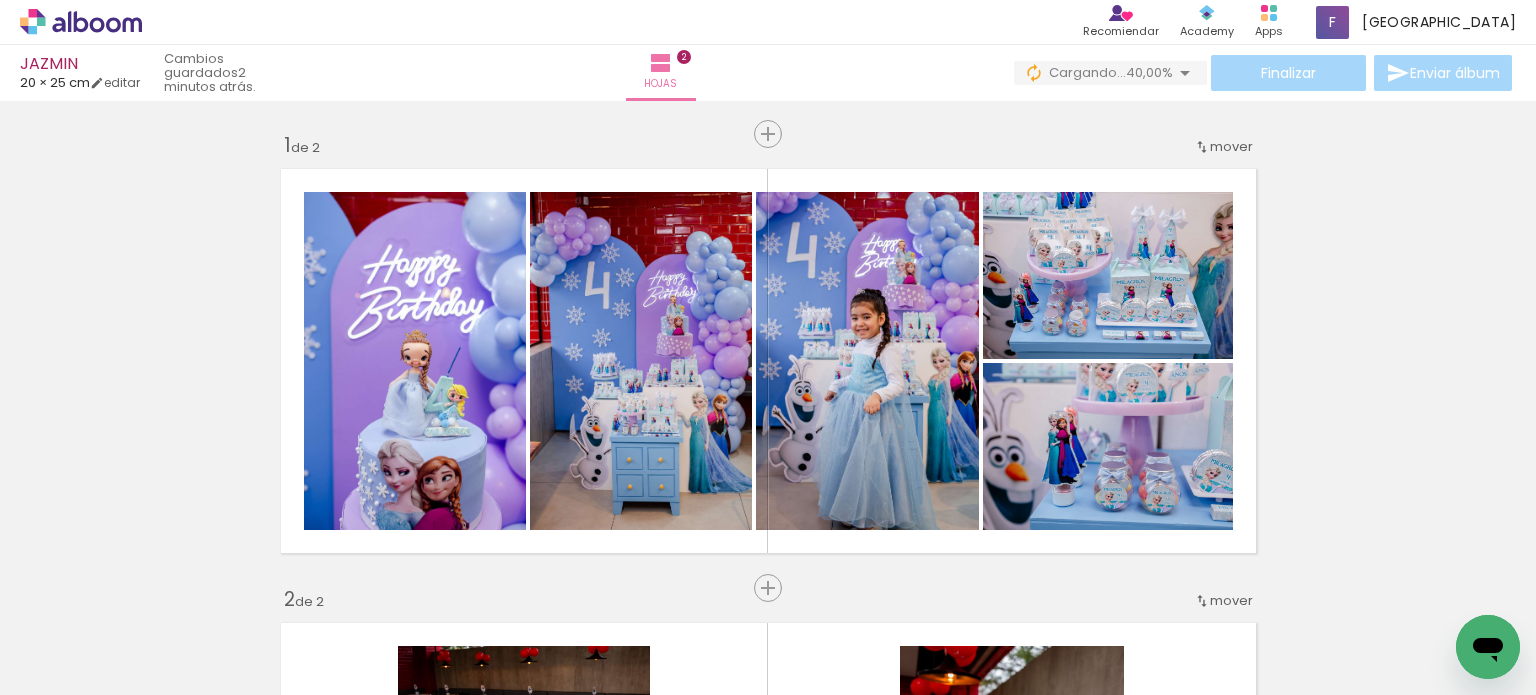 click on "Insertar hoja 1  de 2  Insertar hoja 2  de 2" at bounding box center [768, 789] 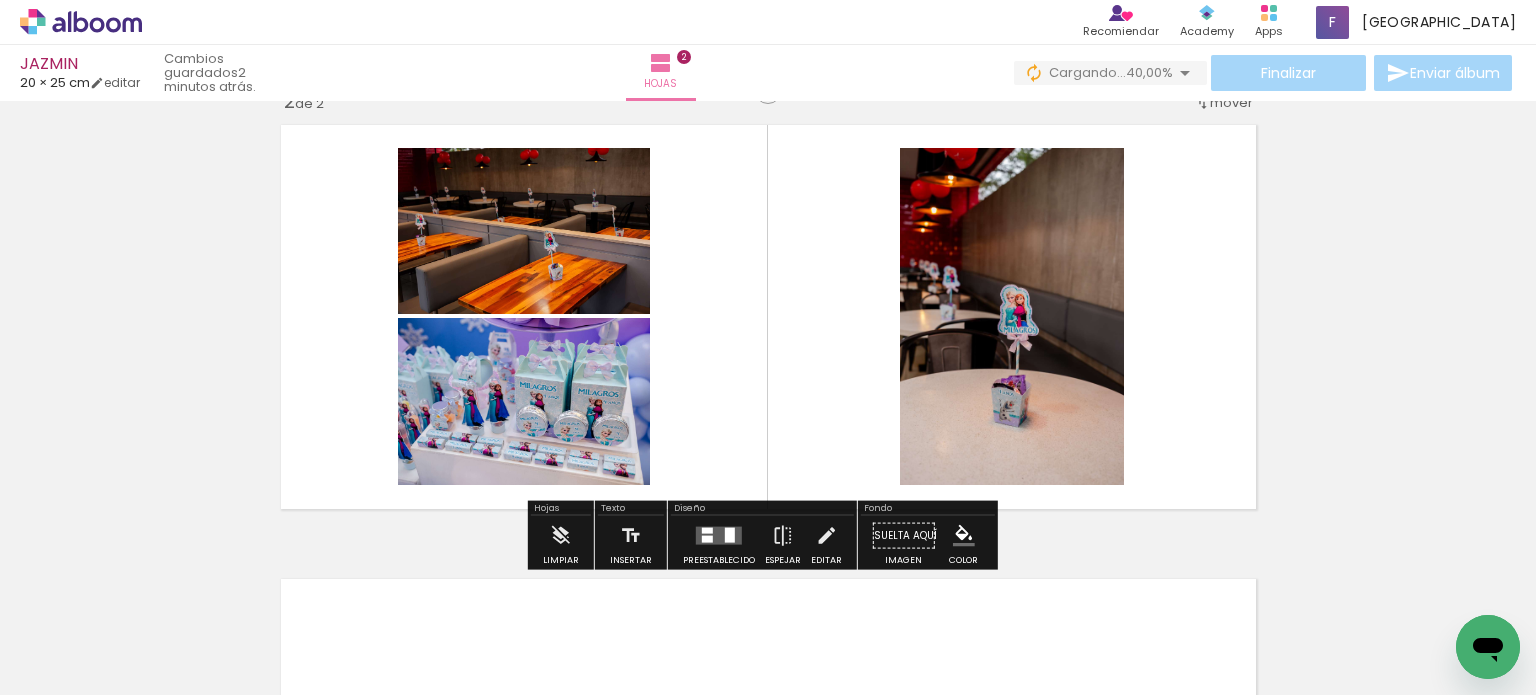 scroll, scrollTop: 500, scrollLeft: 0, axis: vertical 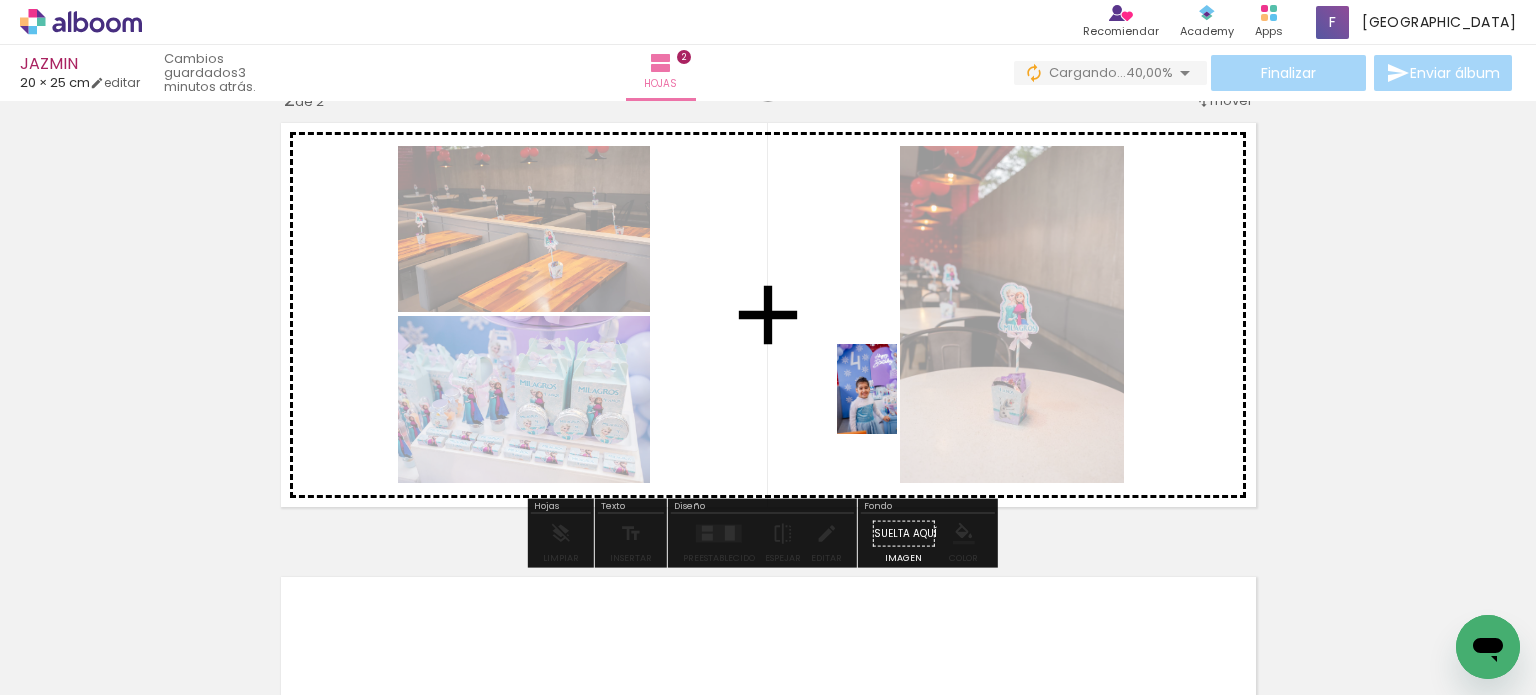 drag, startPoint x: 1165, startPoint y: 651, endPoint x: 897, endPoint y: 404, distance: 364.46262 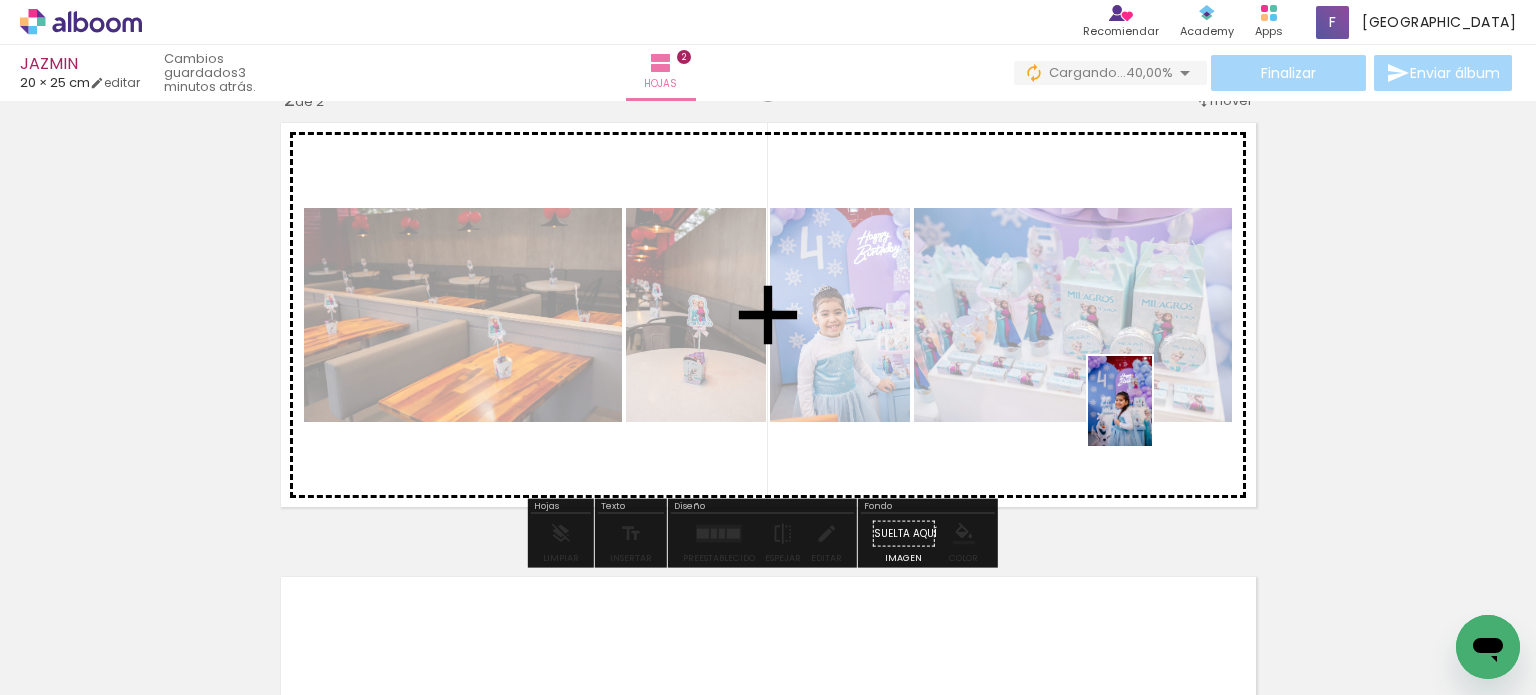 drag, startPoint x: 1299, startPoint y: 647, endPoint x: 1209, endPoint y: 461, distance: 206.63011 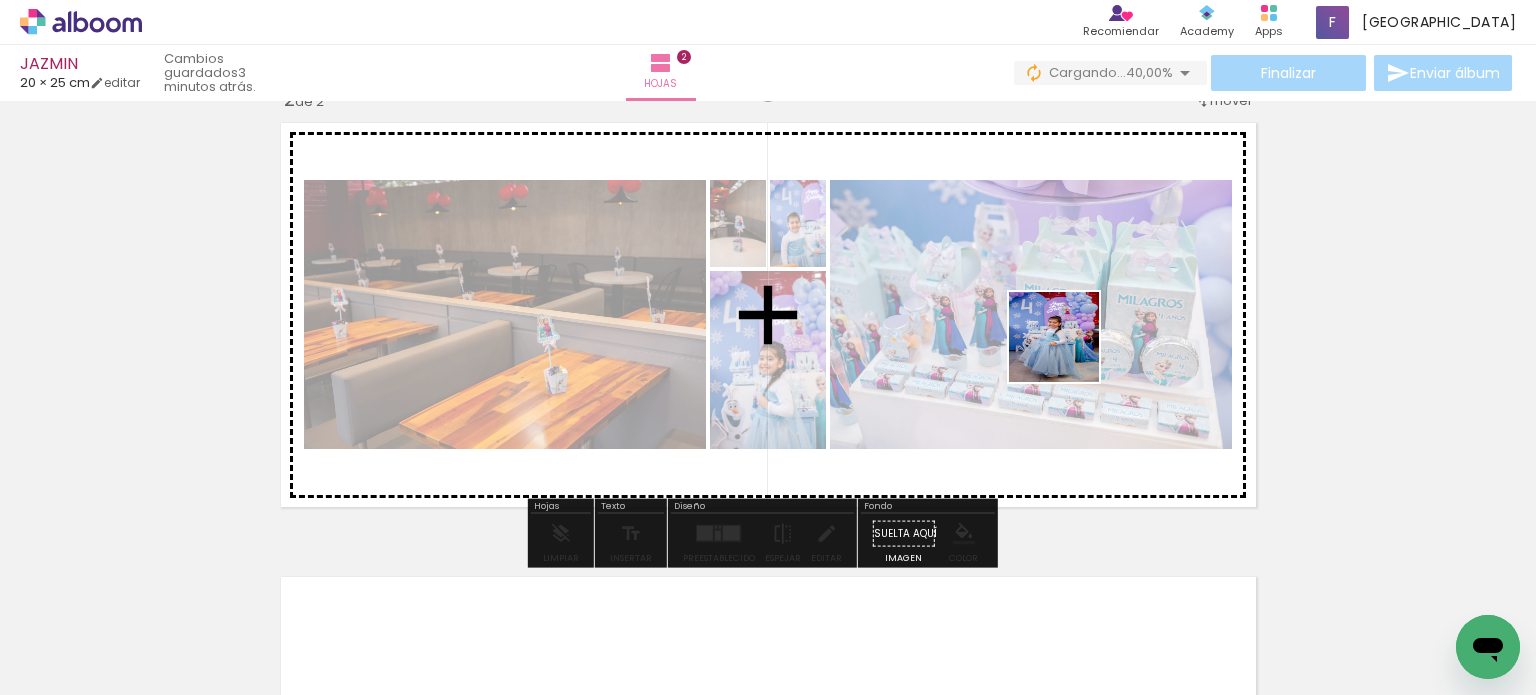 drag, startPoint x: 1404, startPoint y: 633, endPoint x: 1069, endPoint y: 352, distance: 437.2482 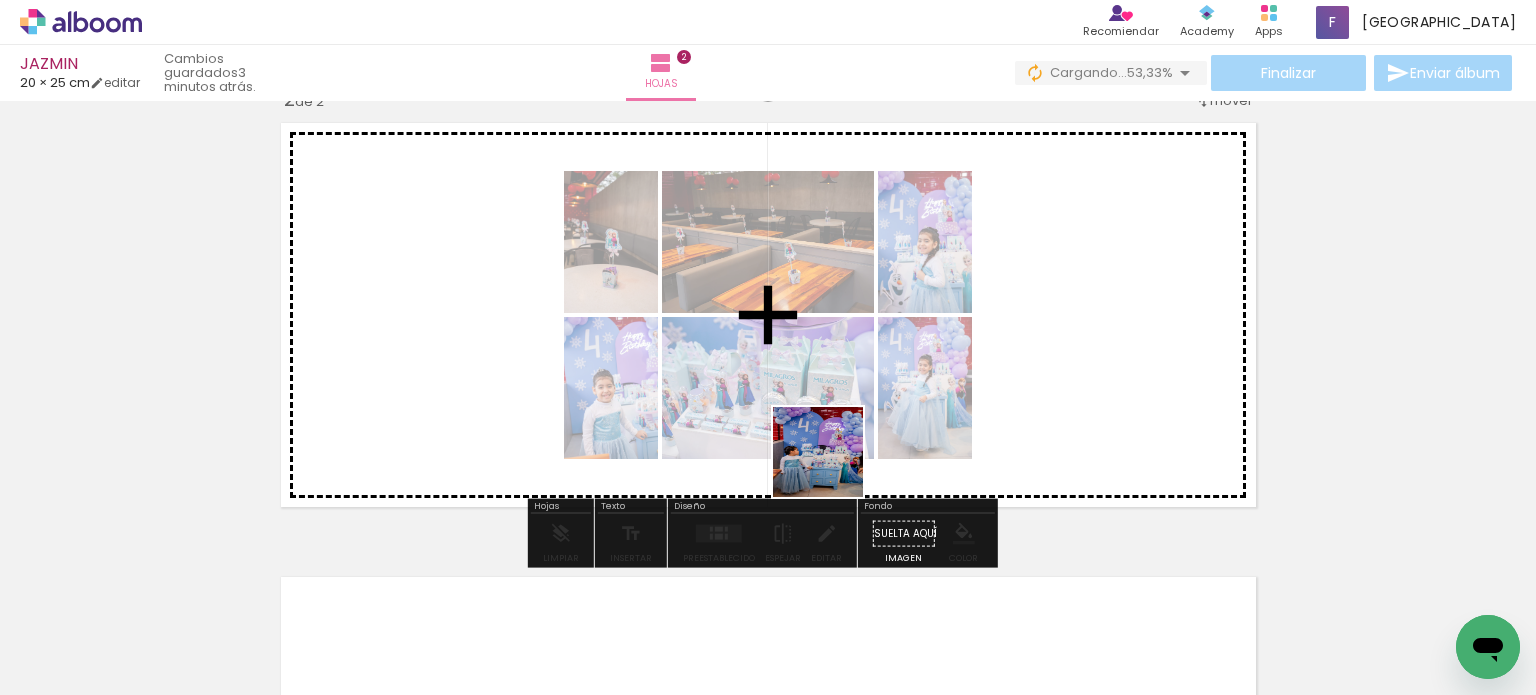 drag, startPoint x: 1043, startPoint y: 657, endPoint x: 853, endPoint y: 480, distance: 259.67096 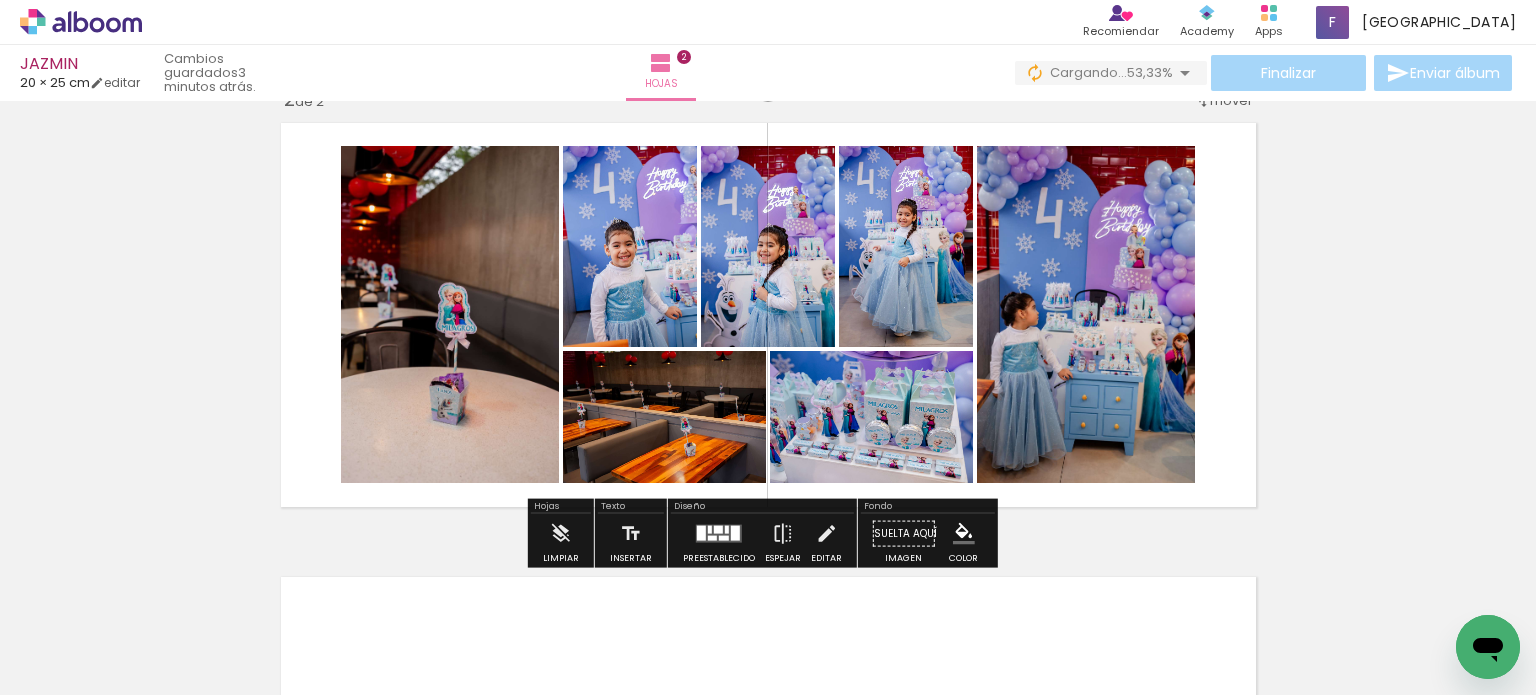 click at bounding box center [719, 534] 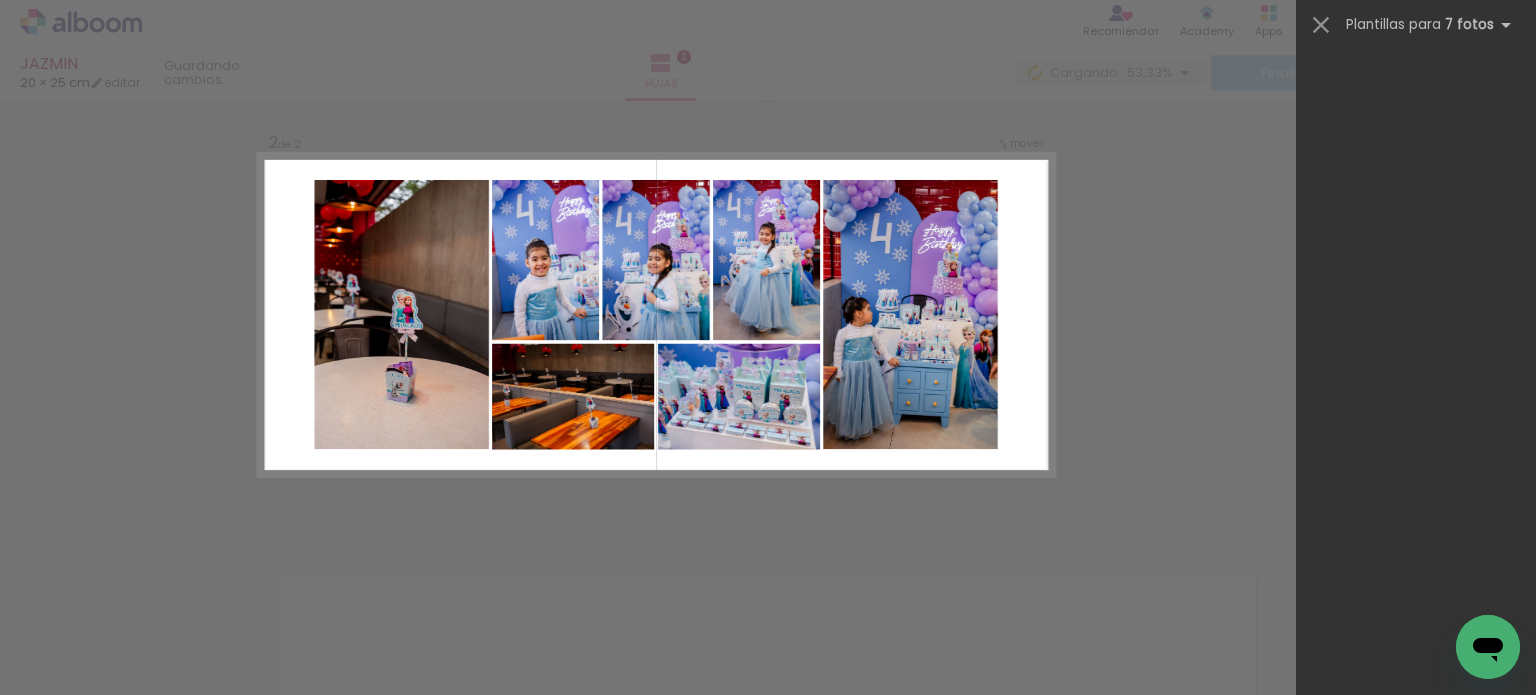 scroll, scrollTop: 0, scrollLeft: 0, axis: both 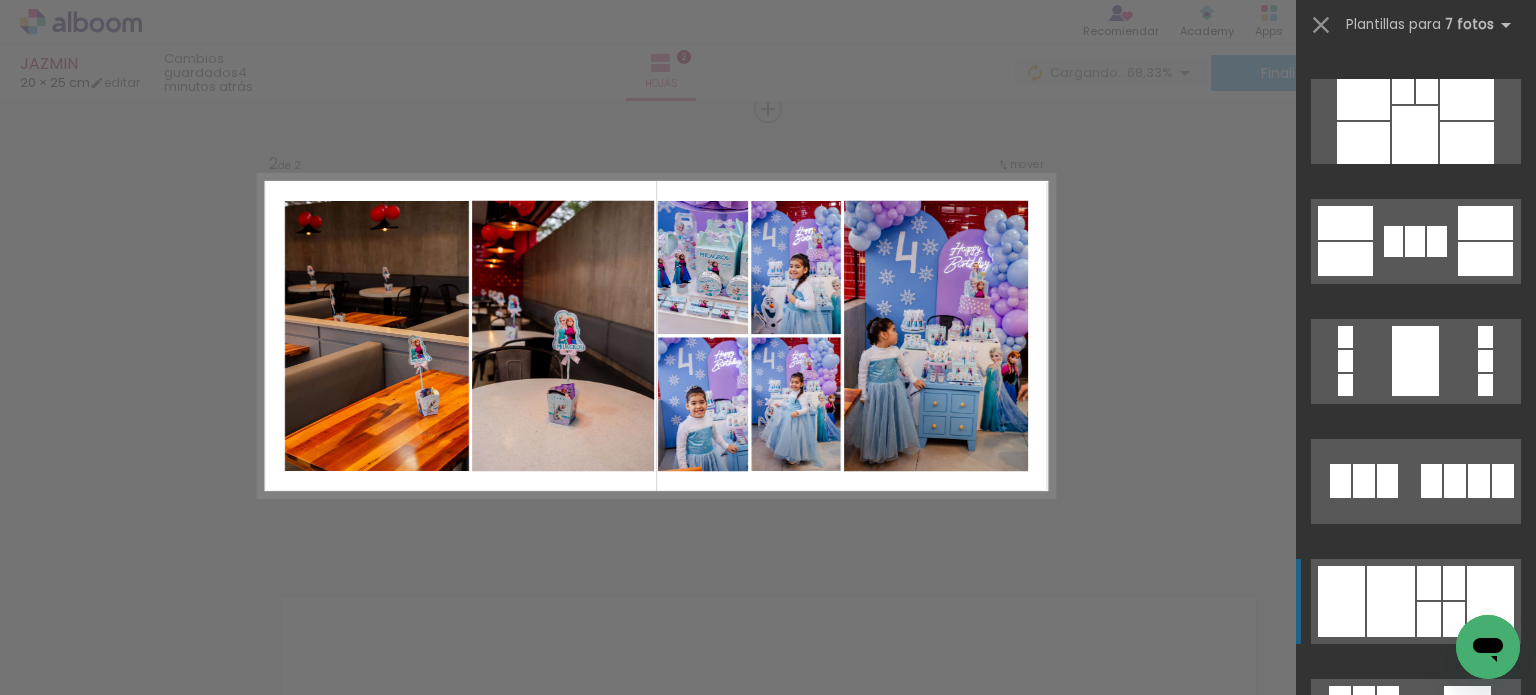click at bounding box center [1387, 961] 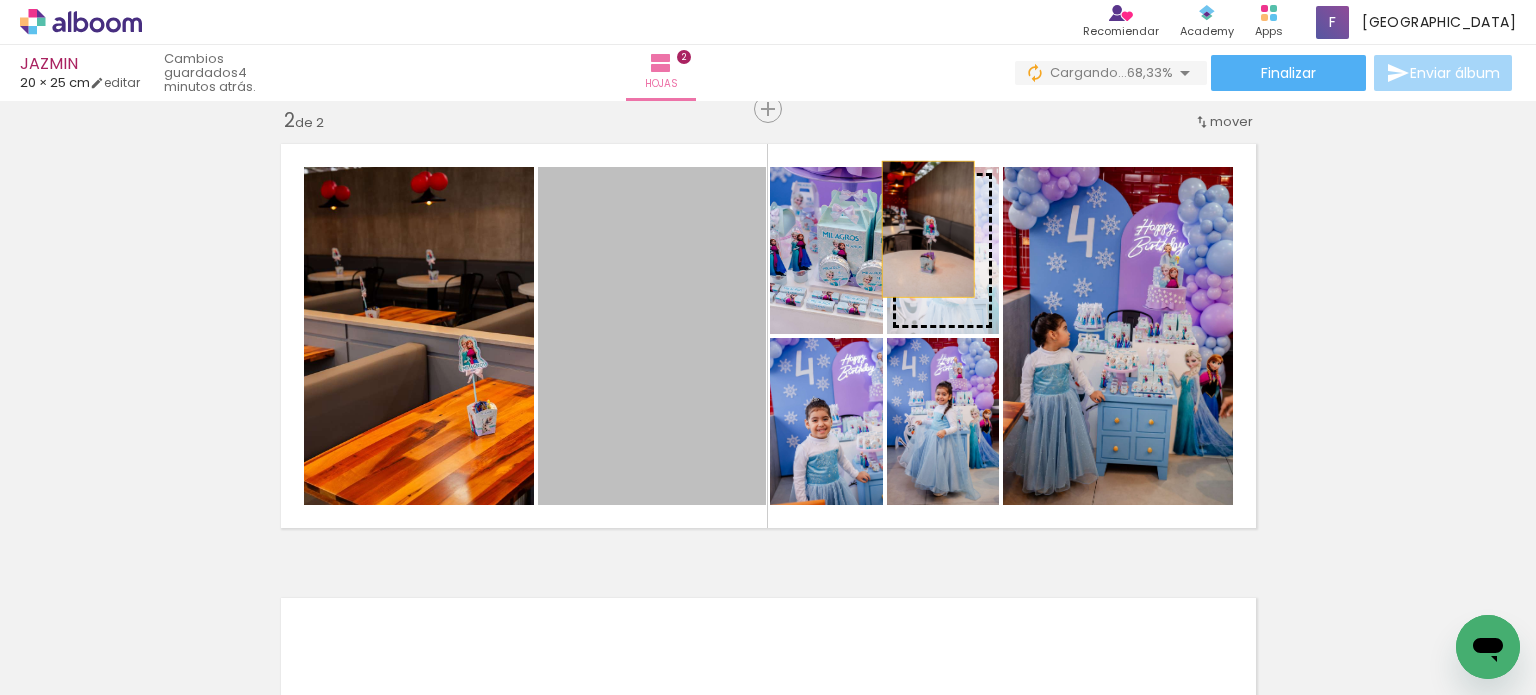 drag, startPoint x: 581, startPoint y: 338, endPoint x: 926, endPoint y: 221, distance: 364.29932 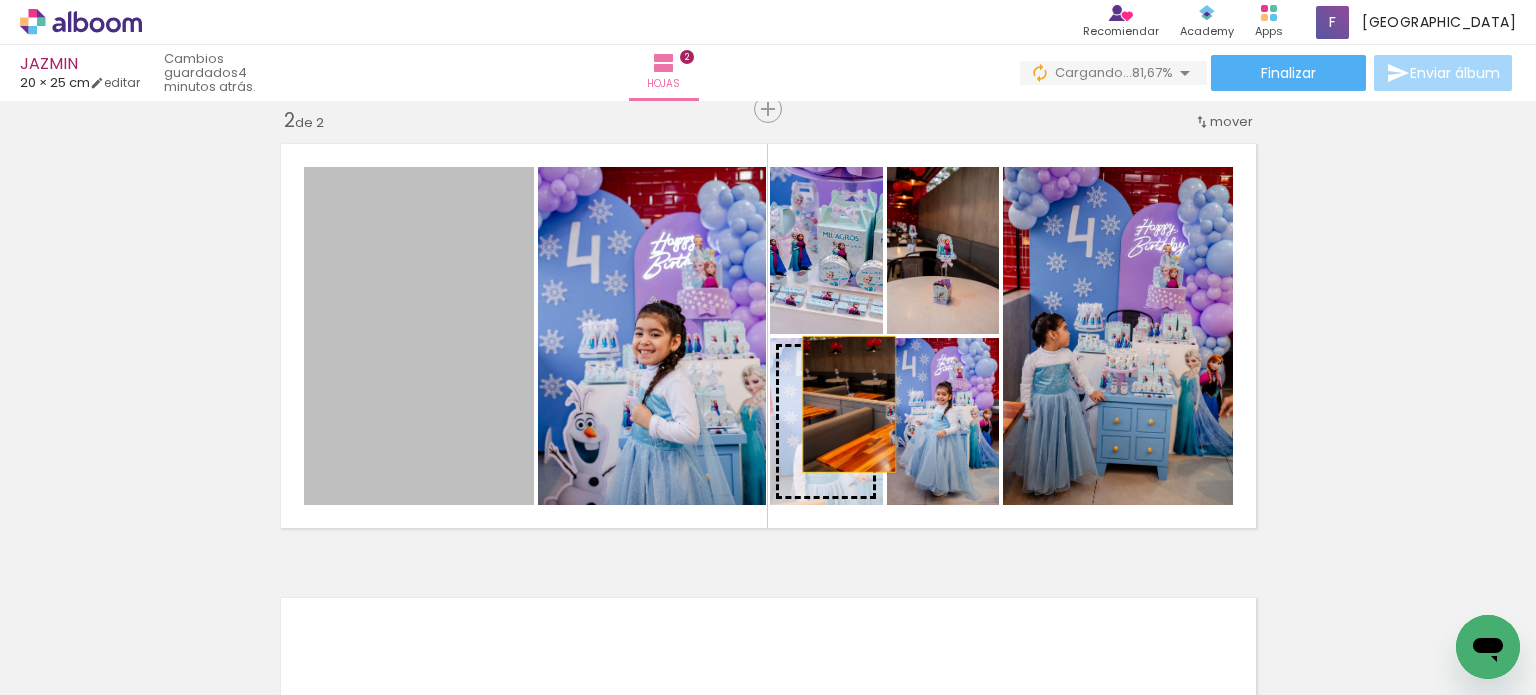 drag, startPoint x: 465, startPoint y: 283, endPoint x: 841, endPoint y: 404, distance: 394.98987 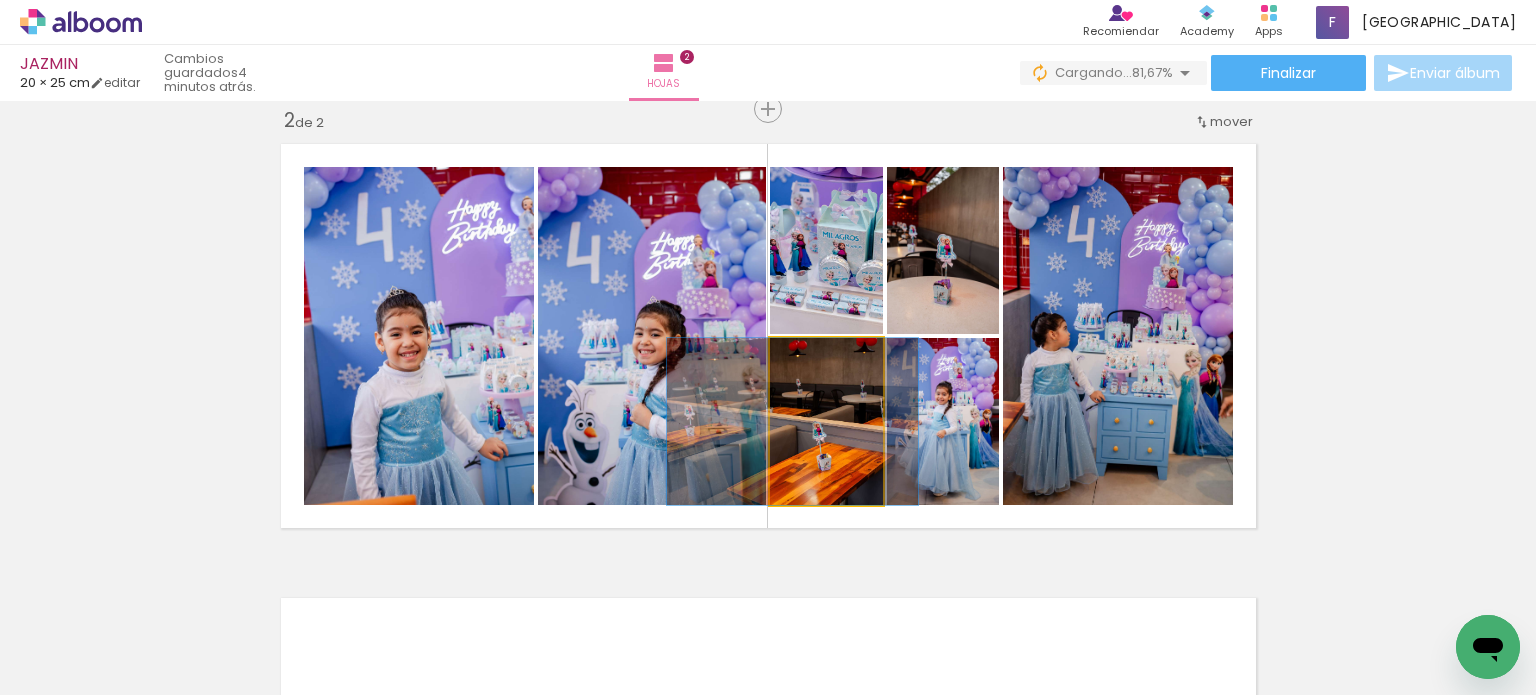 drag, startPoint x: 852, startPoint y: 459, endPoint x: 818, endPoint y: 445, distance: 36.769554 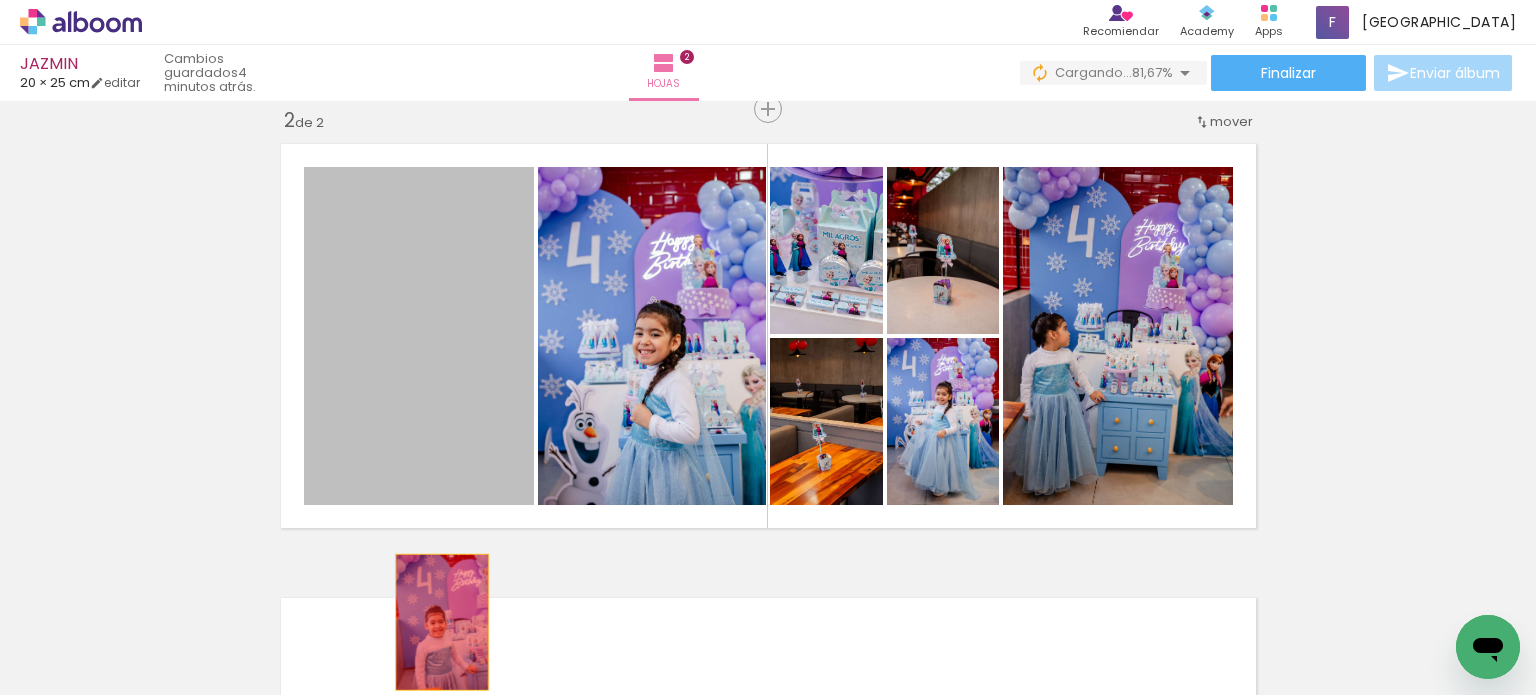 drag, startPoint x: 400, startPoint y: 431, endPoint x: 434, endPoint y: 622, distance: 194.00258 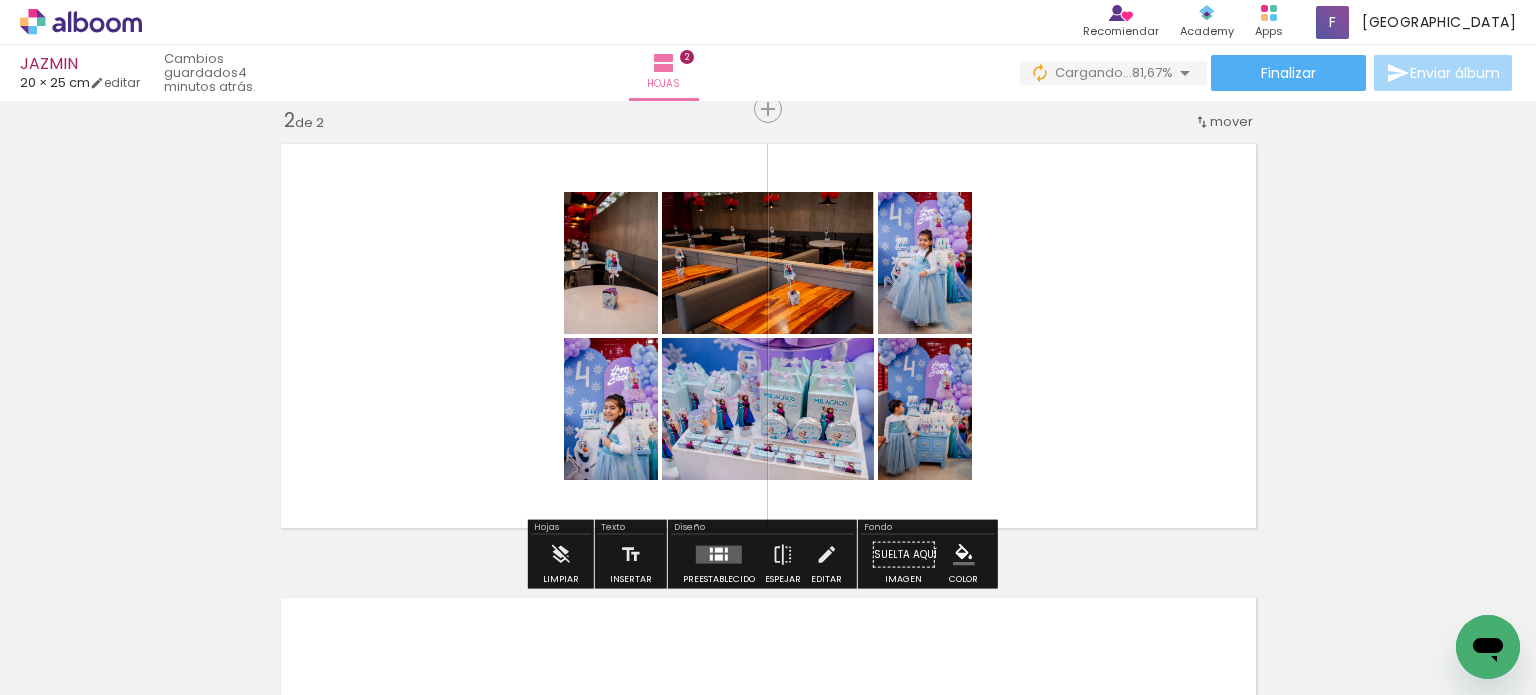 click at bounding box center [719, 555] 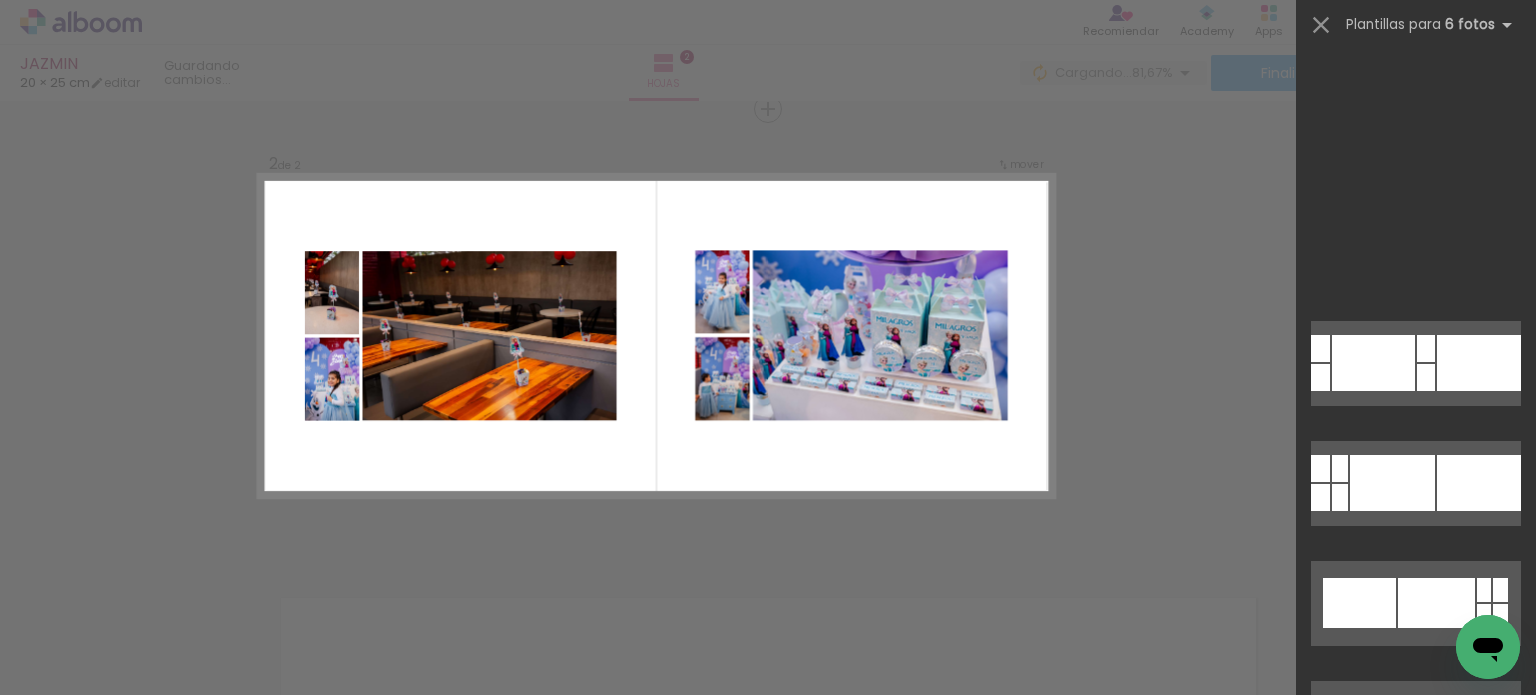 scroll, scrollTop: 3200, scrollLeft: 0, axis: vertical 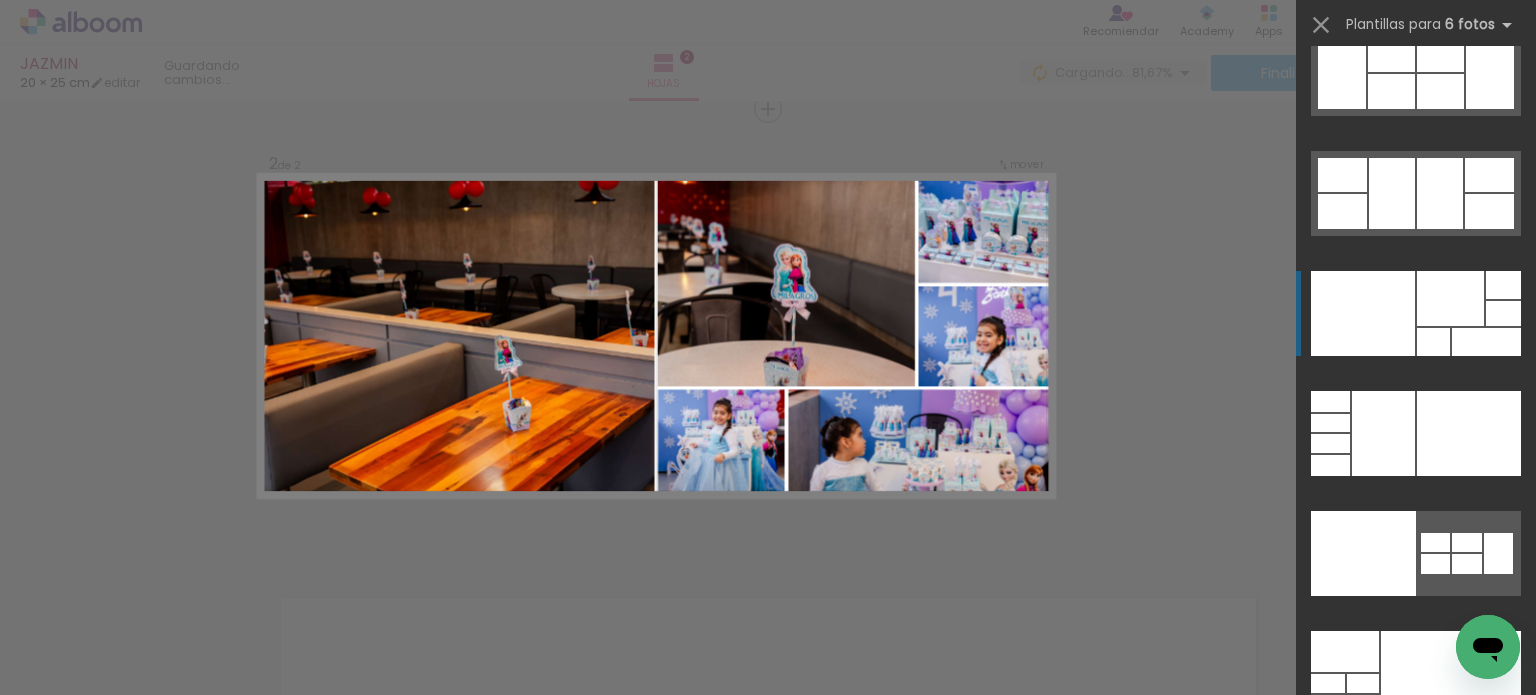 click at bounding box center [1363, 313] 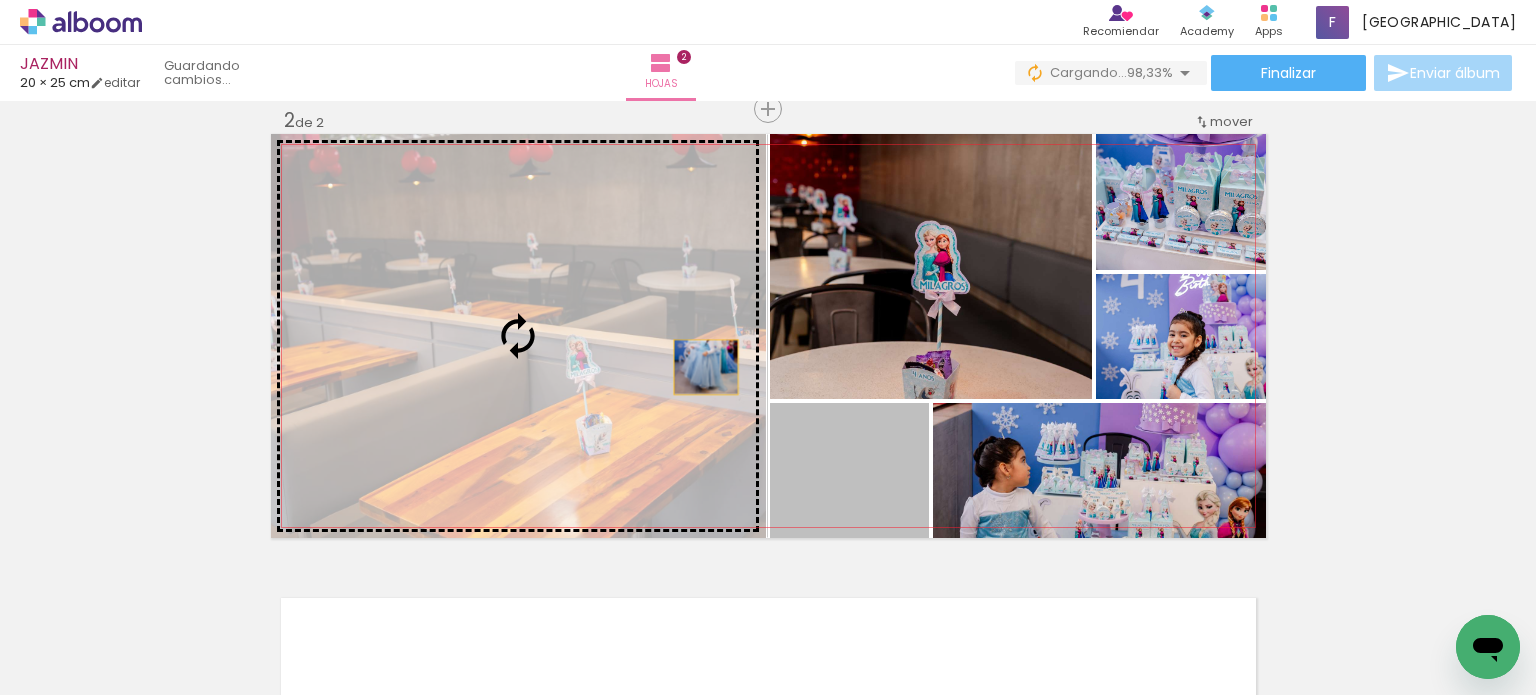 drag, startPoint x: 868, startPoint y: 463, endPoint x: 697, endPoint y: 367, distance: 196.10457 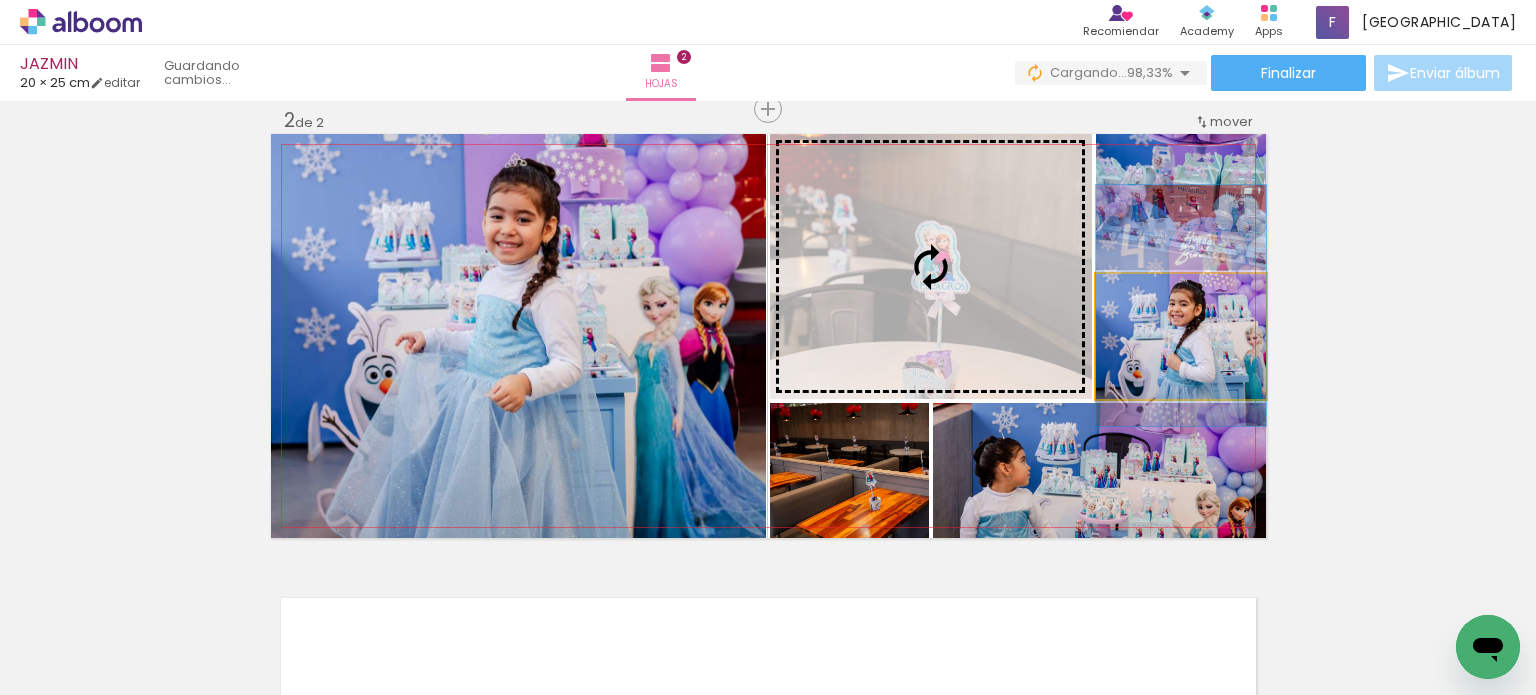 drag, startPoint x: 1134, startPoint y: 350, endPoint x: 968, endPoint y: 303, distance: 172.52536 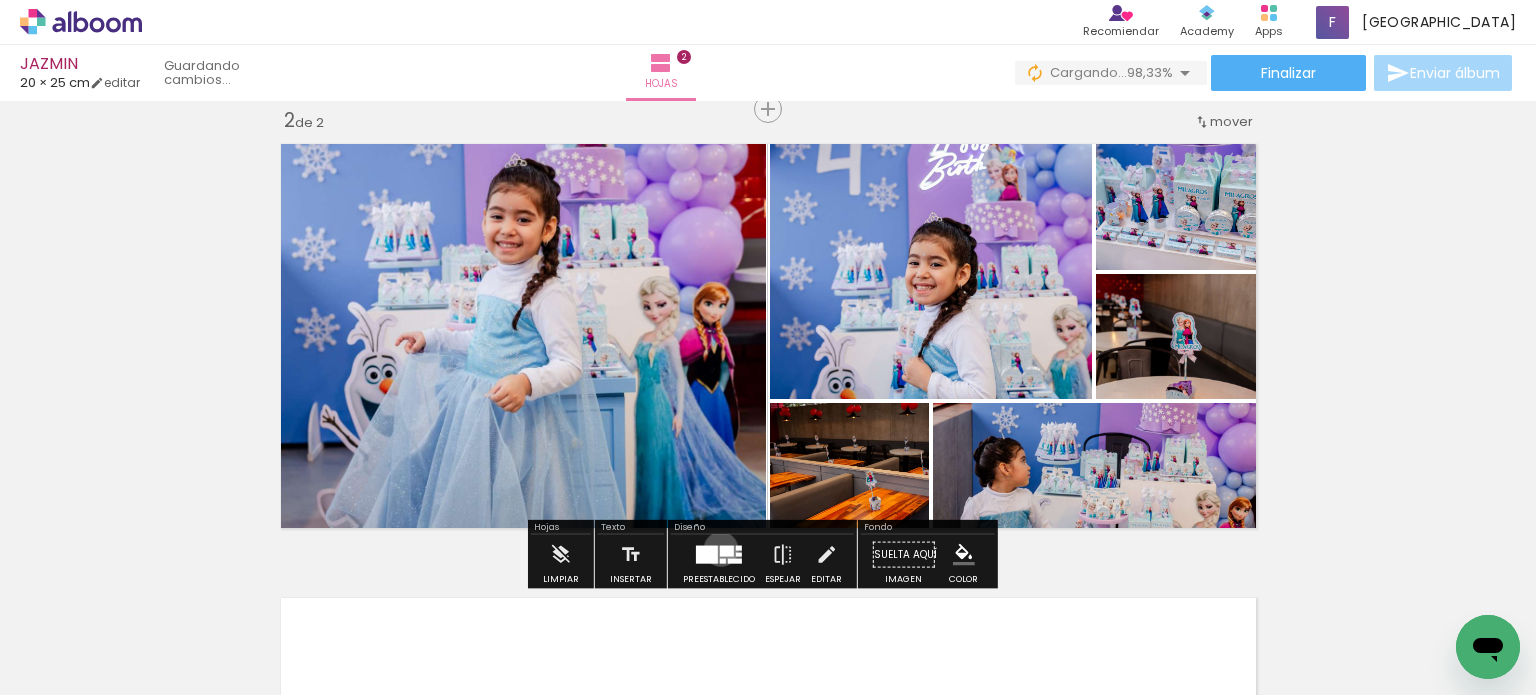 click at bounding box center (727, 551) 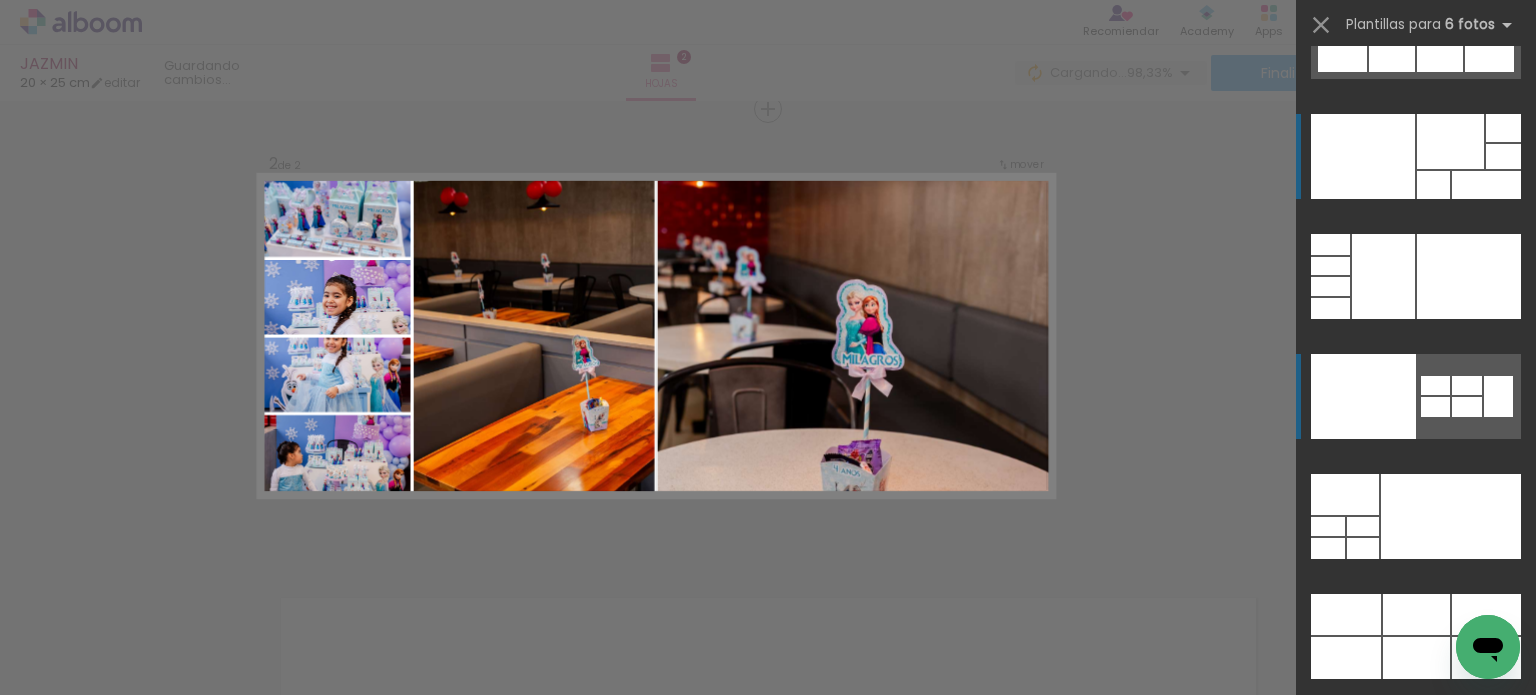 scroll, scrollTop: 61960, scrollLeft: 0, axis: vertical 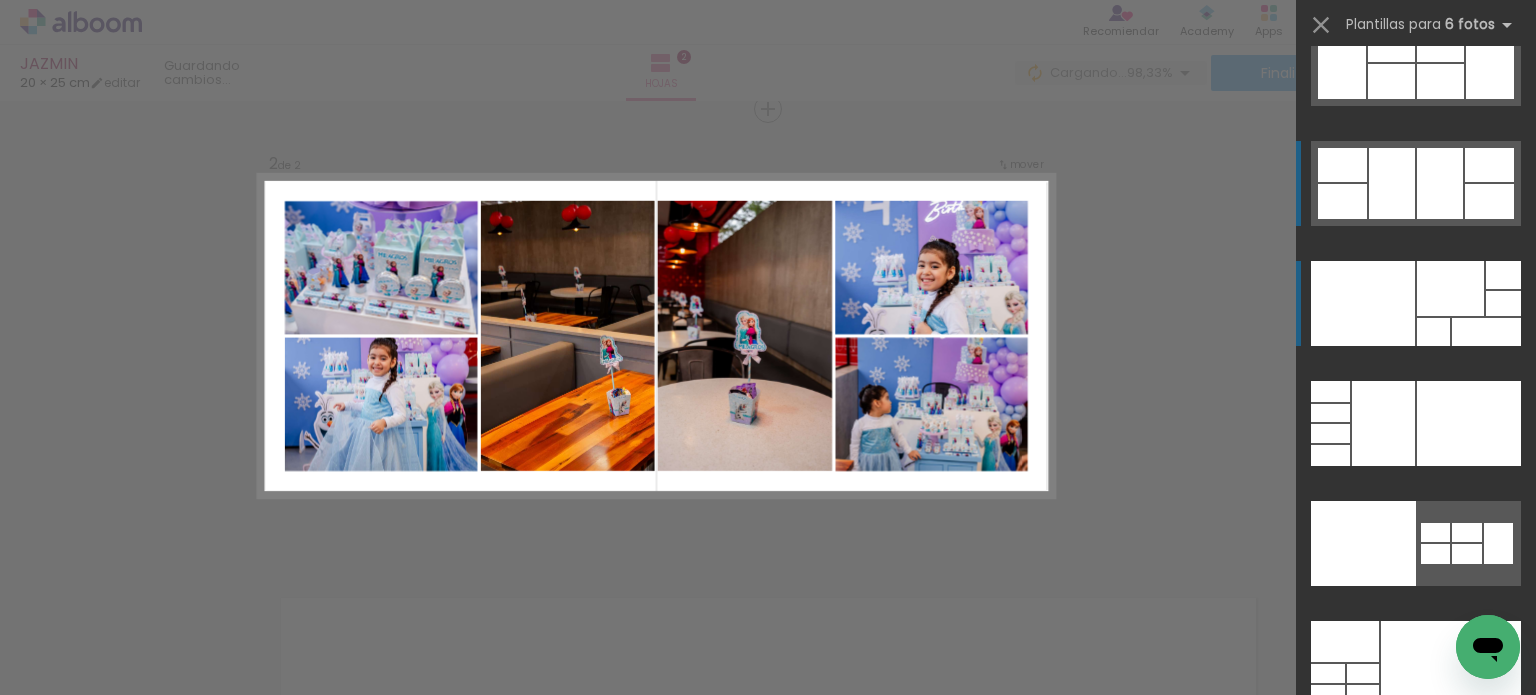click at bounding box center [1328, 673] 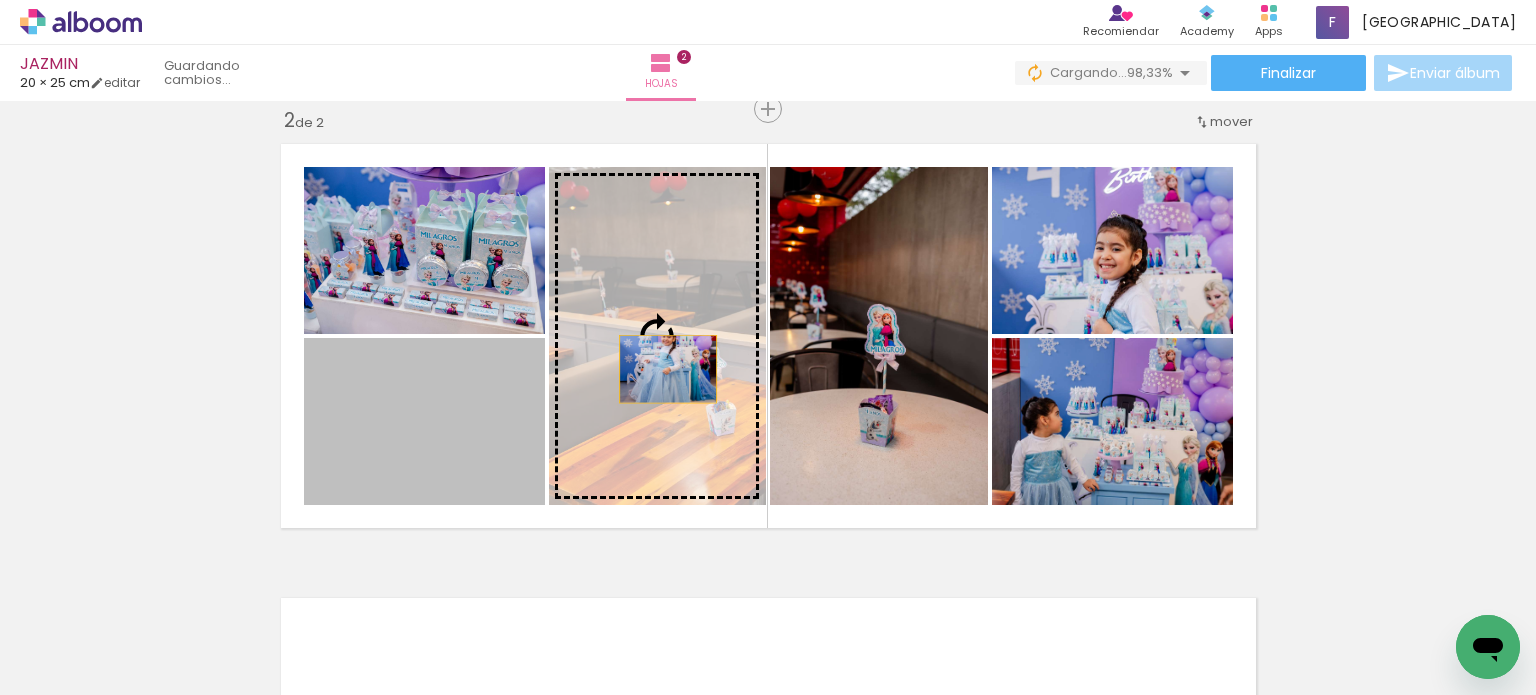 drag, startPoint x: 470, startPoint y: 407, endPoint x: 660, endPoint y: 369, distance: 193.76274 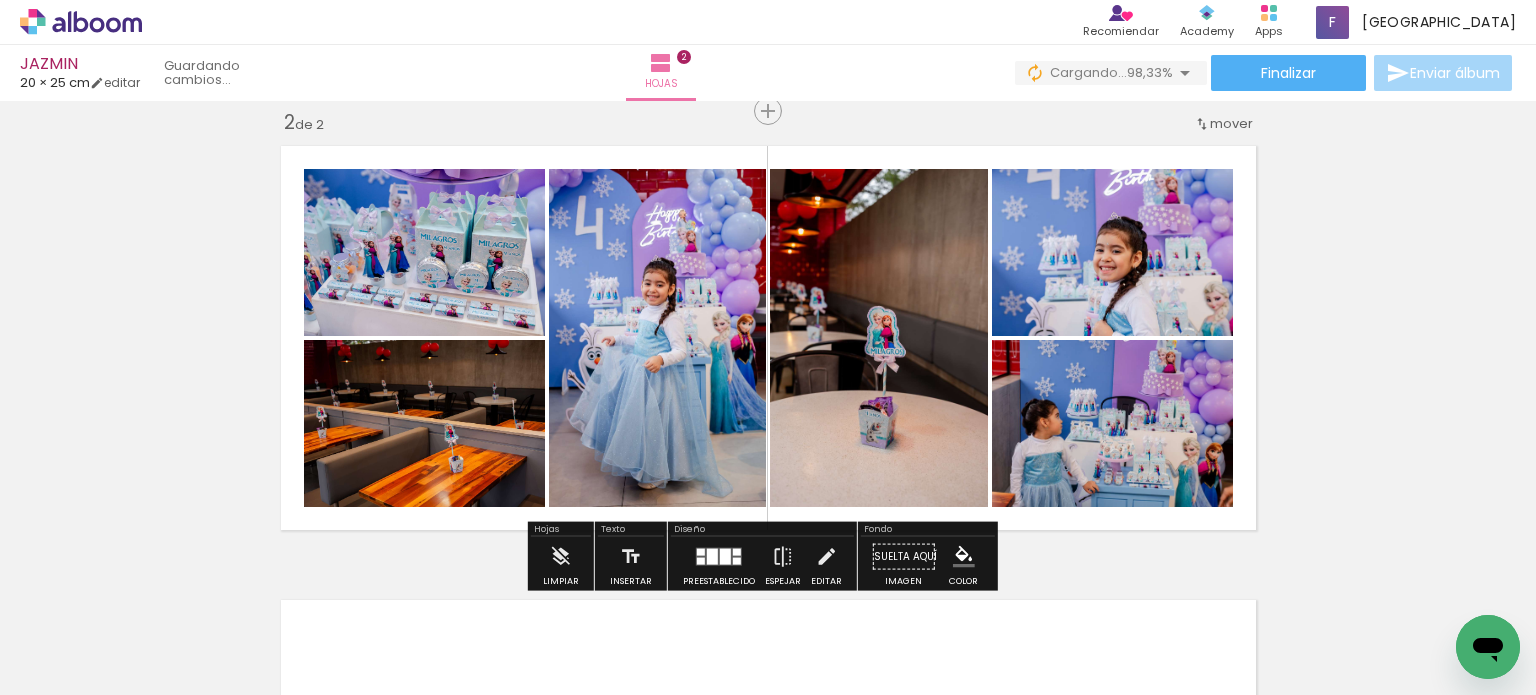 scroll, scrollTop: 479, scrollLeft: 0, axis: vertical 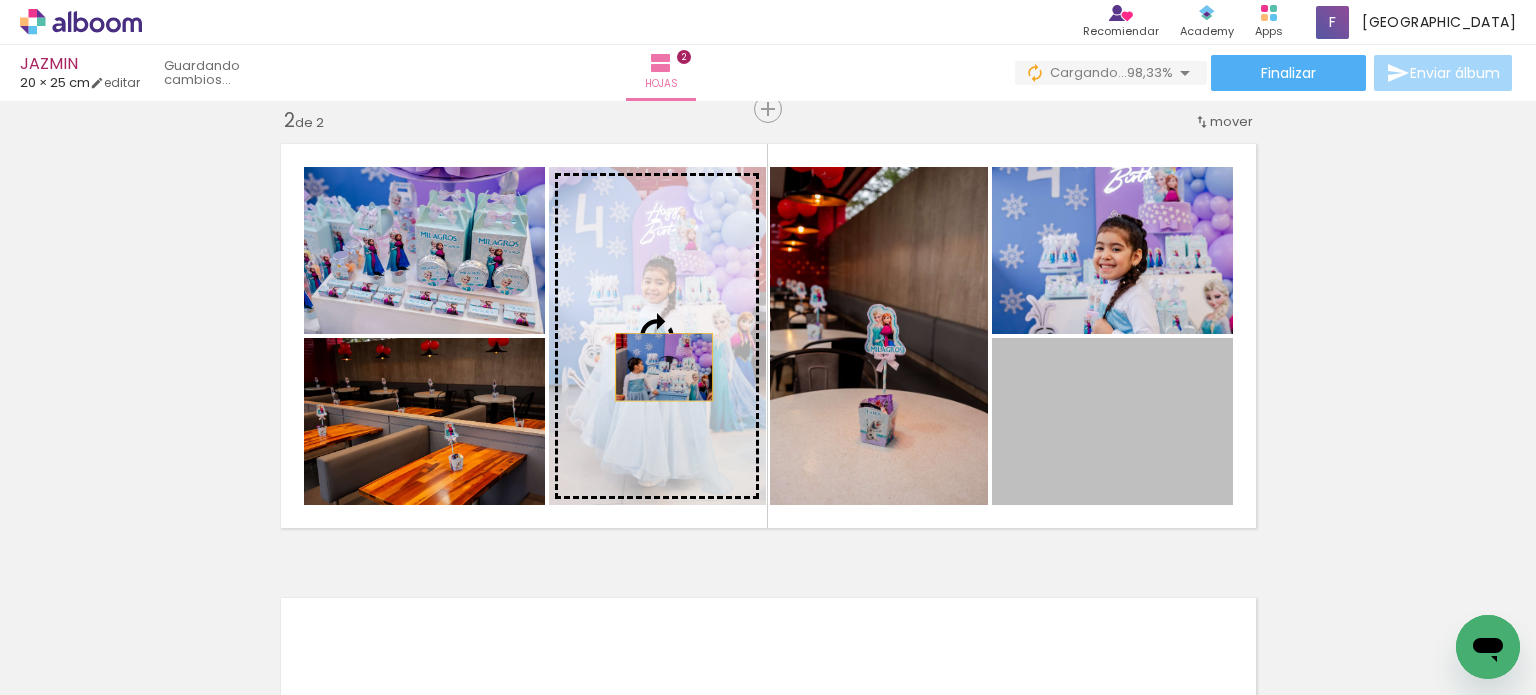drag, startPoint x: 1068, startPoint y: 405, endPoint x: 656, endPoint y: 367, distance: 413.74872 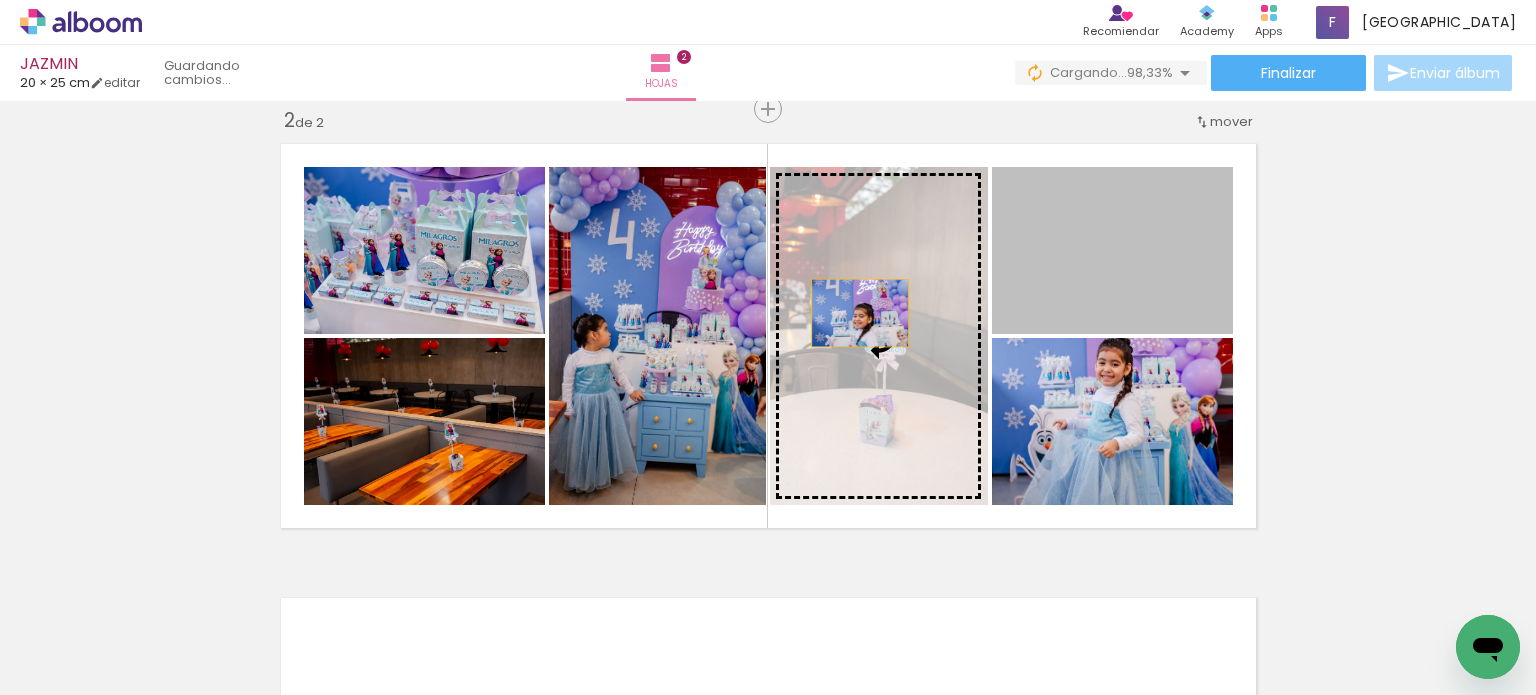 drag, startPoint x: 1064, startPoint y: 297, endPoint x: 848, endPoint y: 313, distance: 216.59178 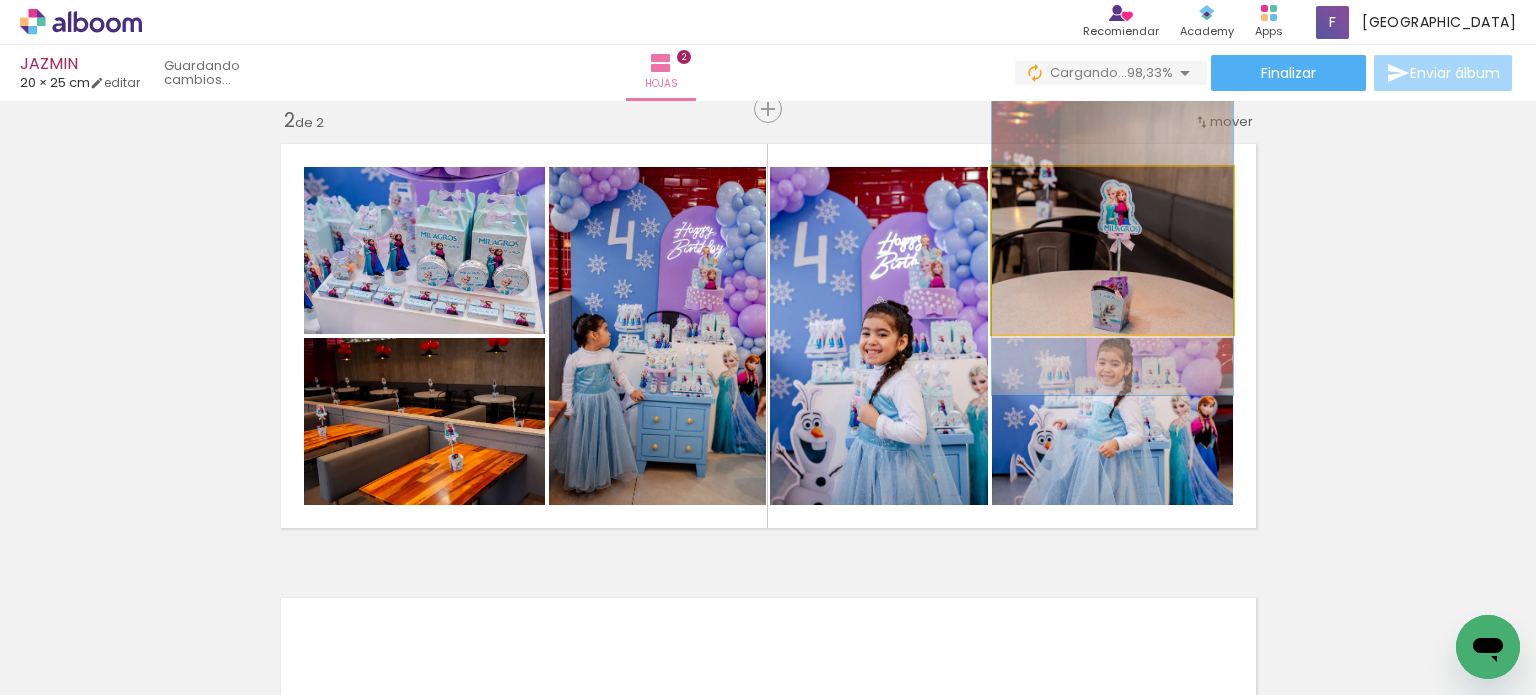 drag, startPoint x: 1063, startPoint y: 298, endPoint x: 1071, endPoint y: 262, distance: 36.878178 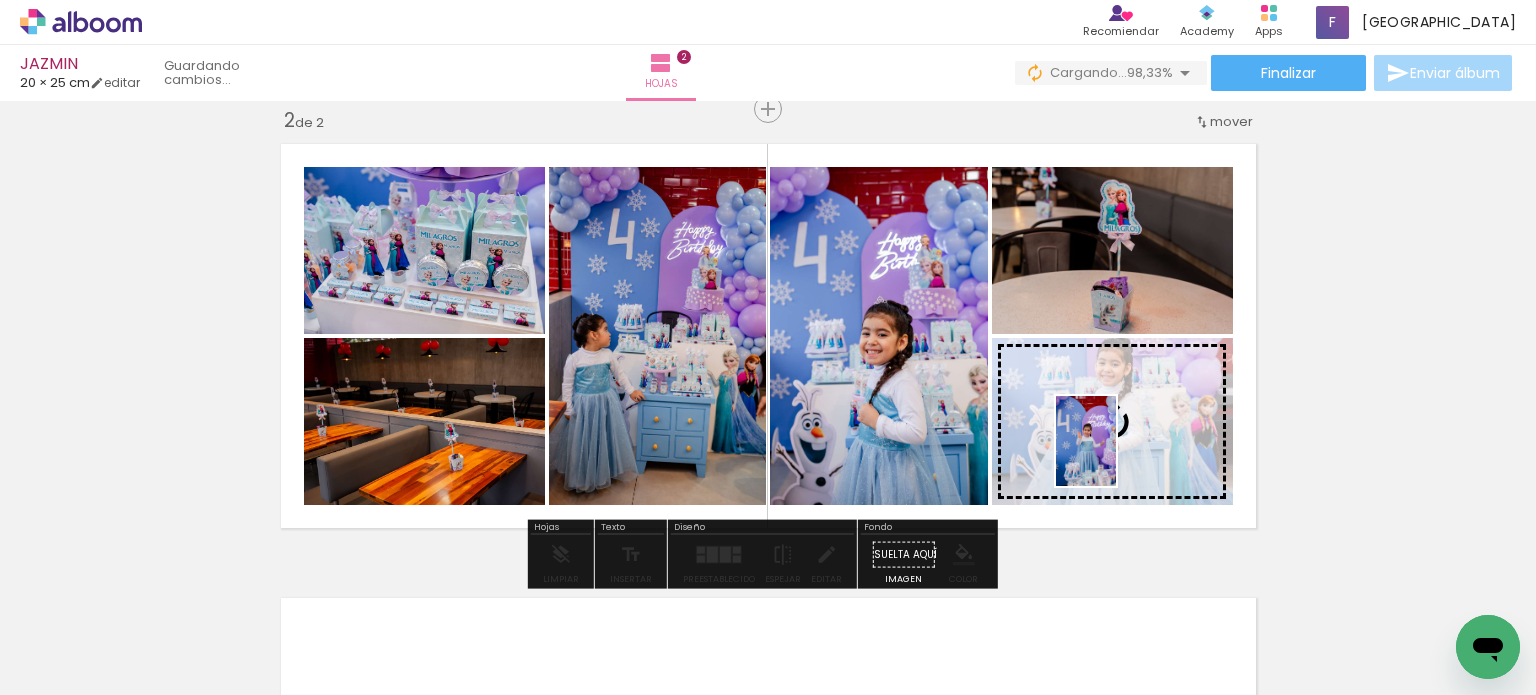drag, startPoint x: 844, startPoint y: 627, endPoint x: 1128, endPoint y: 461, distance: 328.95593 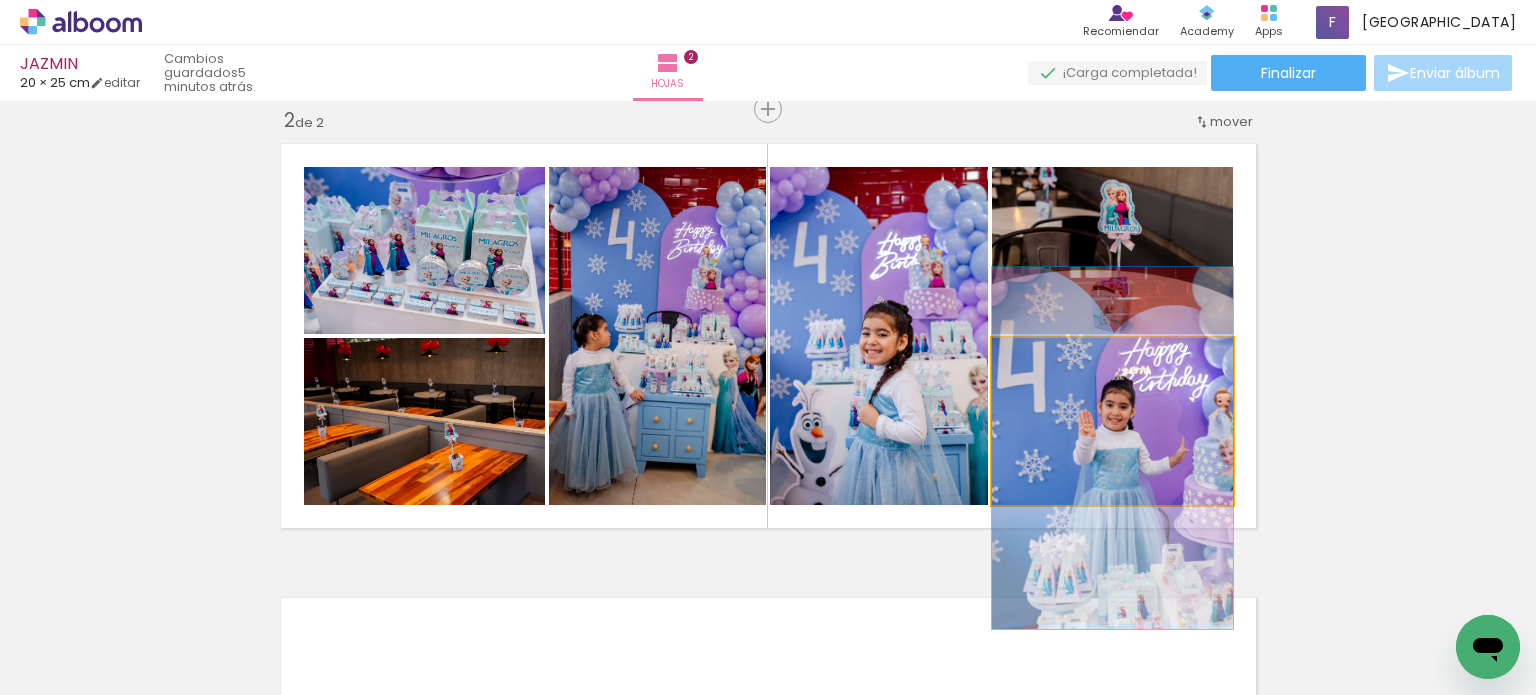 drag, startPoint x: 1144, startPoint y: 420, endPoint x: 1144, endPoint y: 447, distance: 27 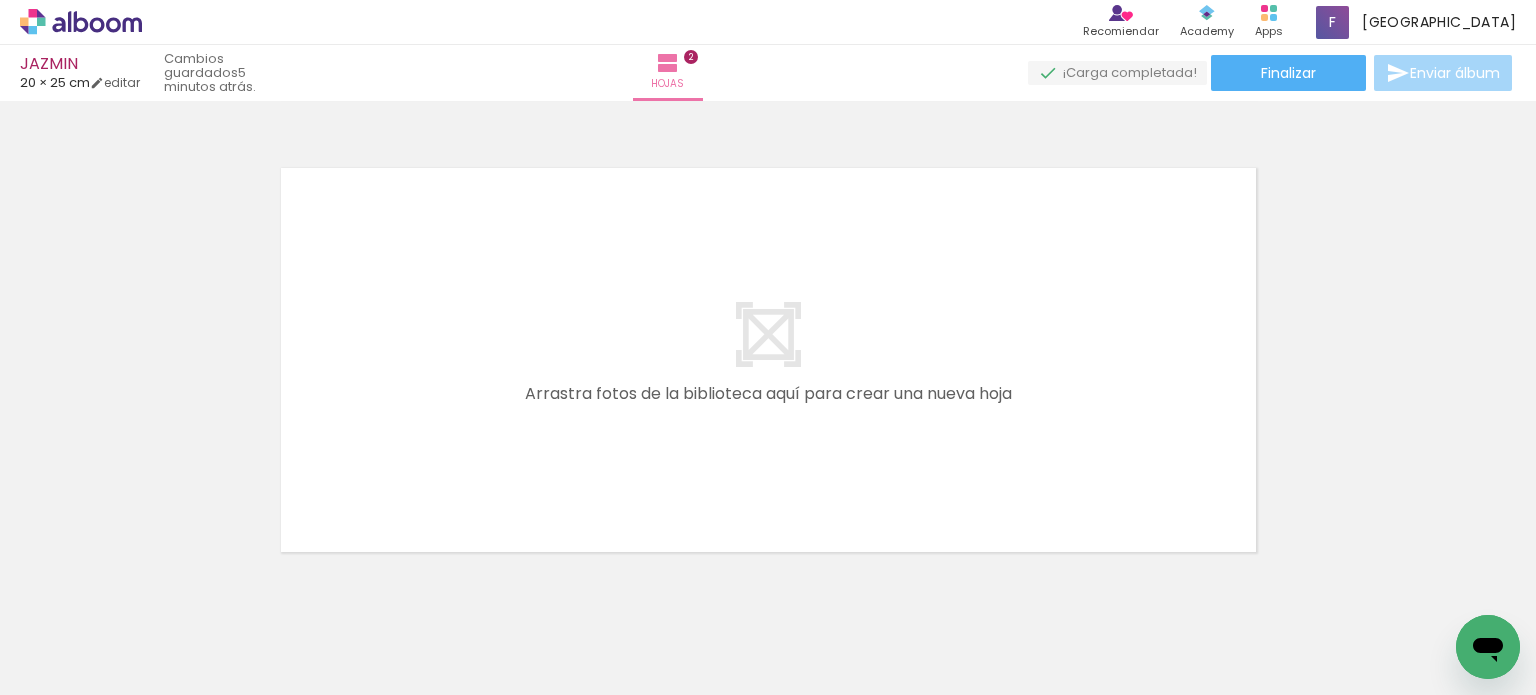 scroll, scrollTop: 970, scrollLeft: 0, axis: vertical 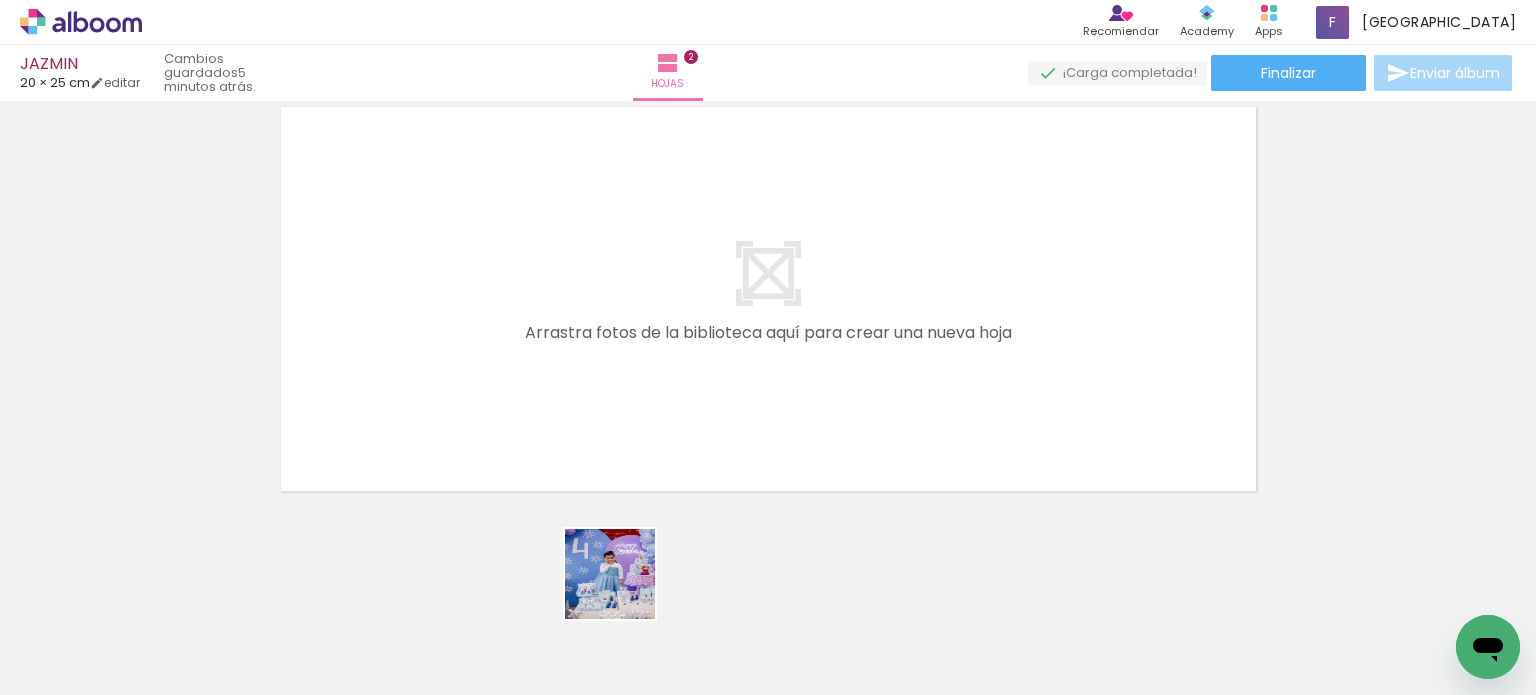 drag, startPoint x: 627, startPoint y: 622, endPoint x: 729, endPoint y: 622, distance: 102 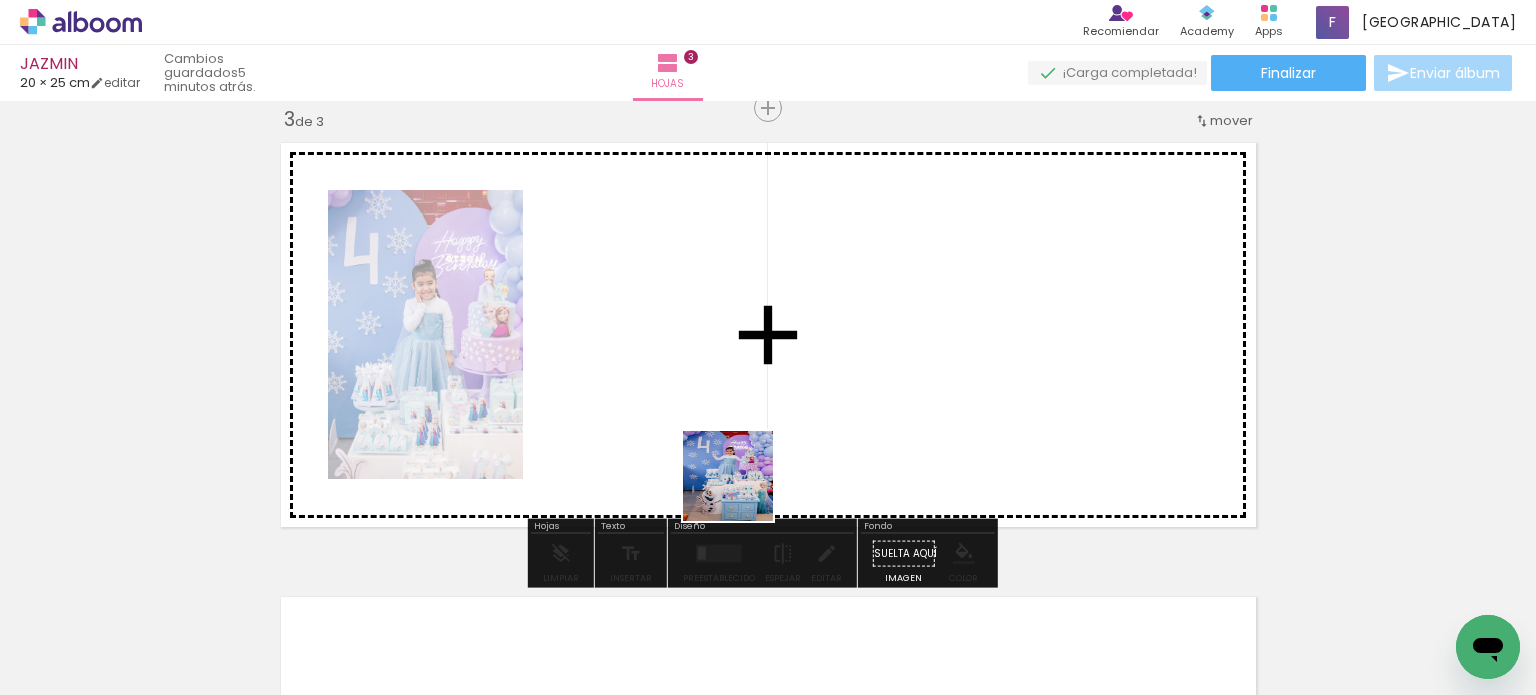 scroll, scrollTop: 933, scrollLeft: 0, axis: vertical 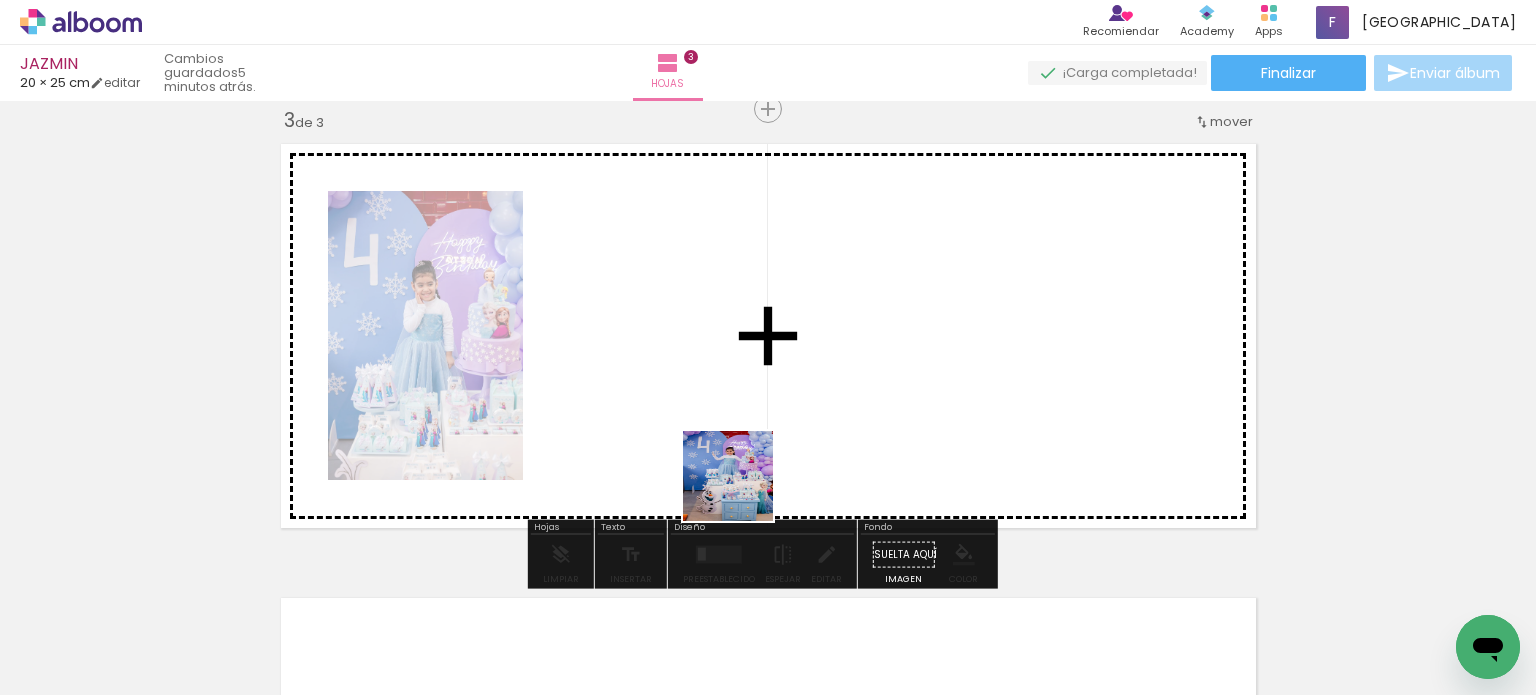 drag, startPoint x: 729, startPoint y: 623, endPoint x: 824, endPoint y: 584, distance: 102.69372 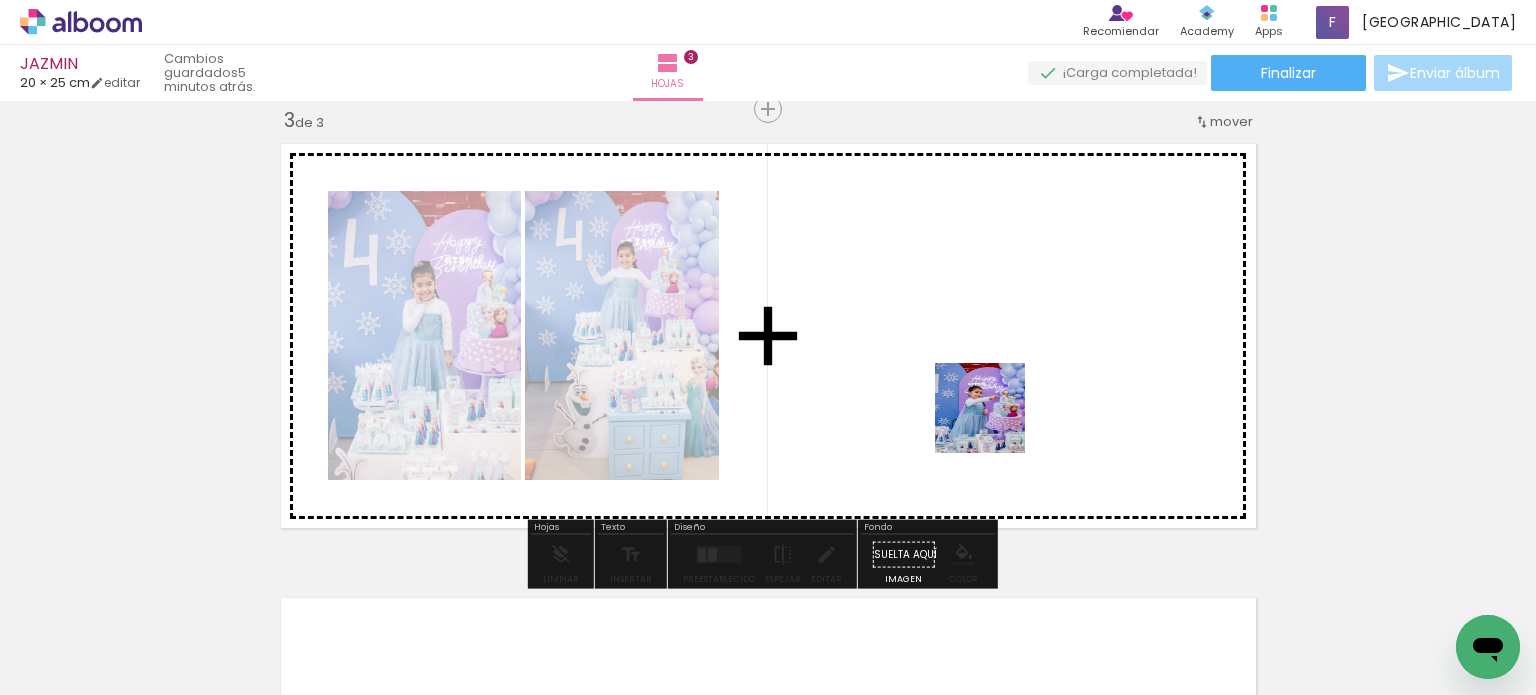 drag, startPoint x: 955, startPoint y: 638, endPoint x: 1148, endPoint y: 566, distance: 205.99272 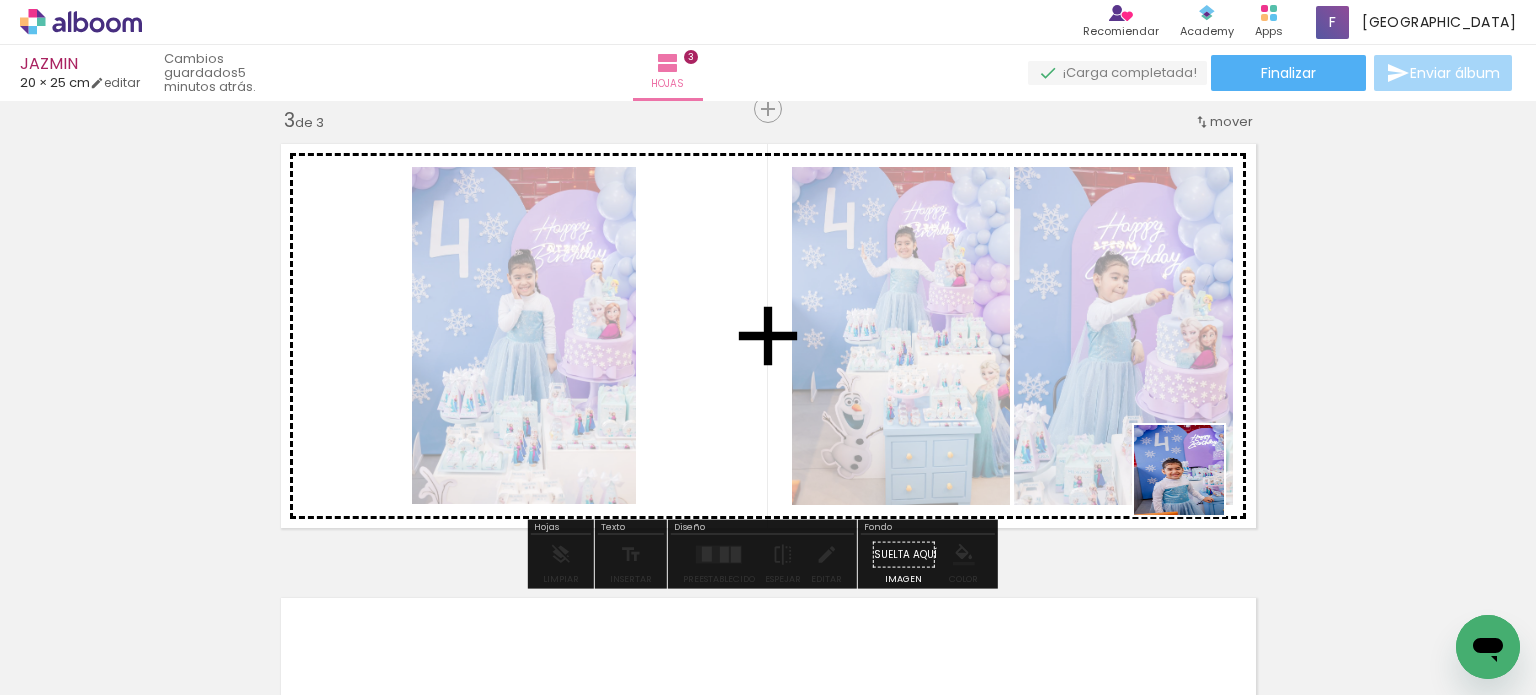 drag, startPoint x: 1196, startPoint y: 626, endPoint x: 1213, endPoint y: 494, distance: 133.0902 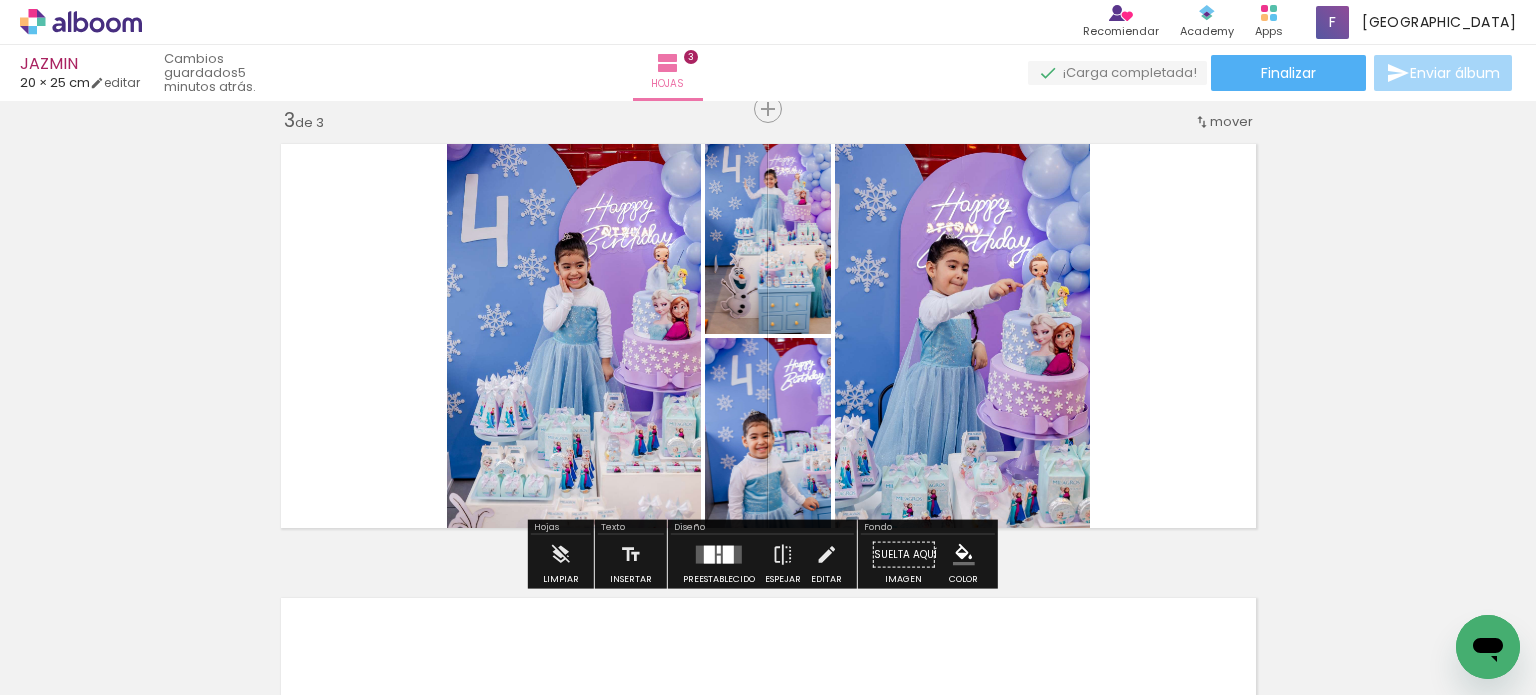 drag, startPoint x: 1390, startPoint y: 619, endPoint x: 1061, endPoint y: 367, distance: 414.4213 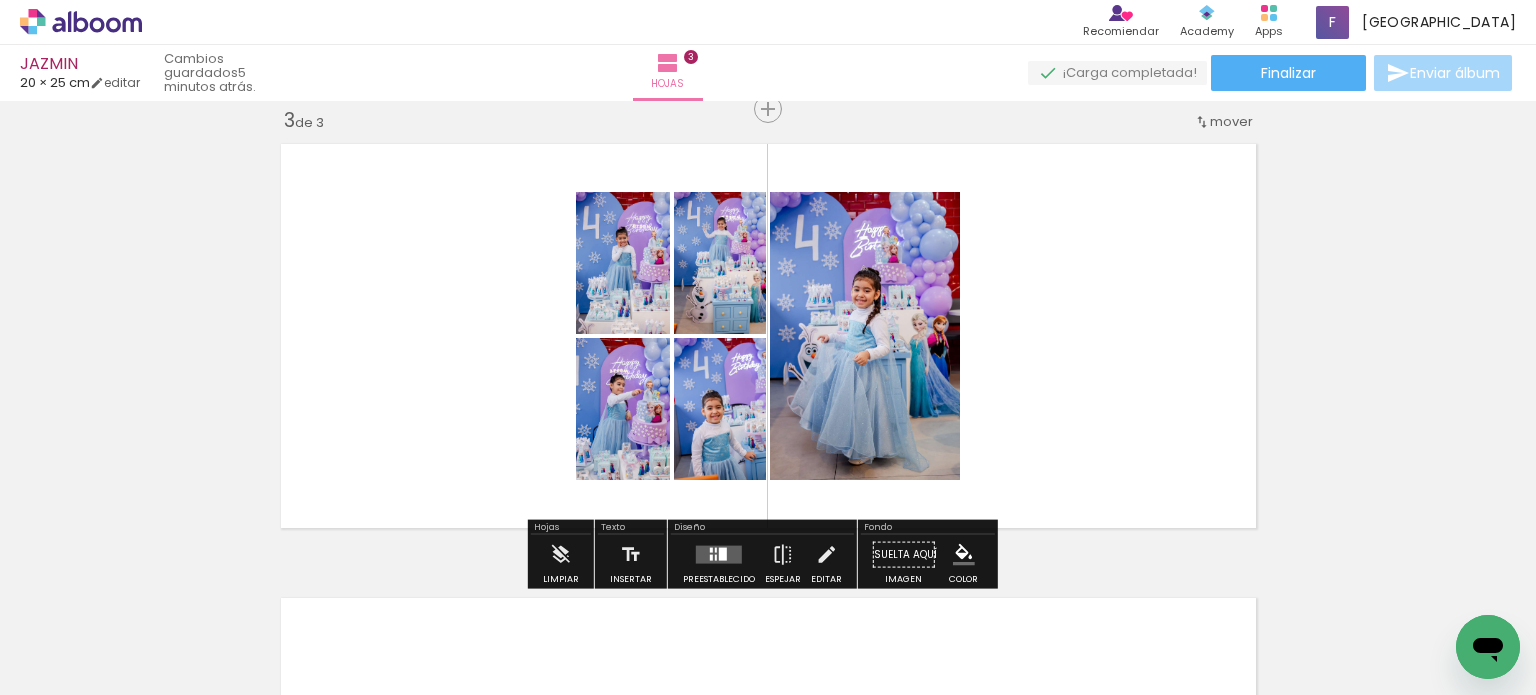 scroll, scrollTop: 0, scrollLeft: 2252, axis: horizontal 